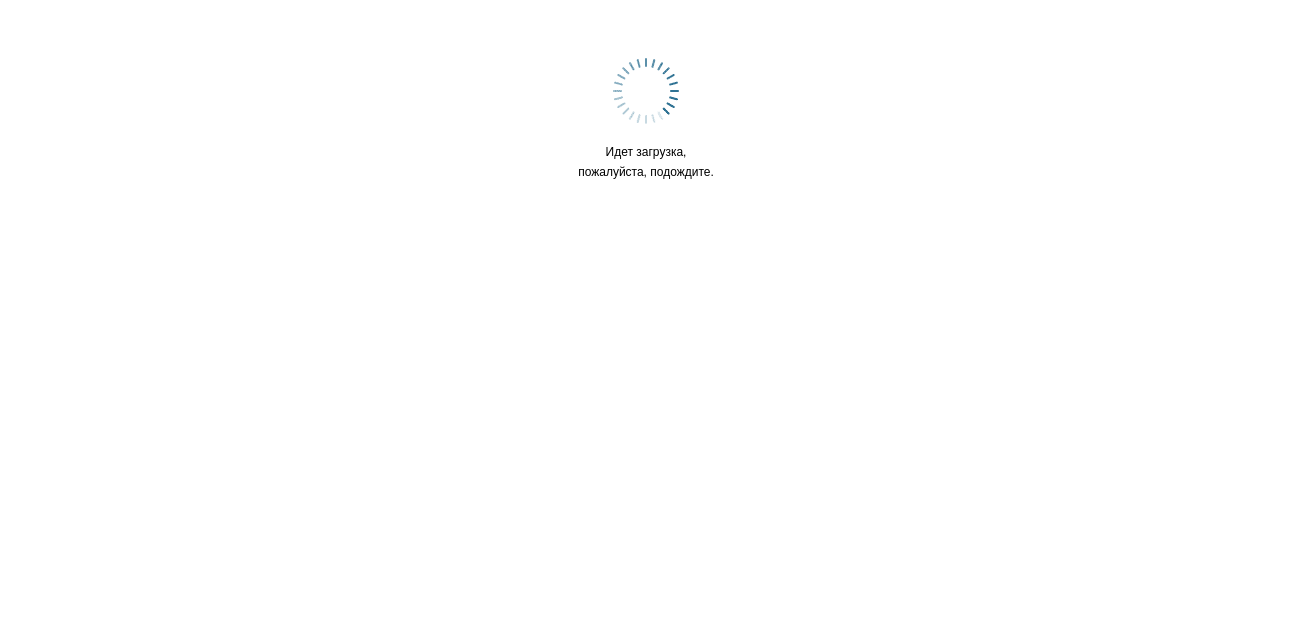 scroll, scrollTop: 0, scrollLeft: 0, axis: both 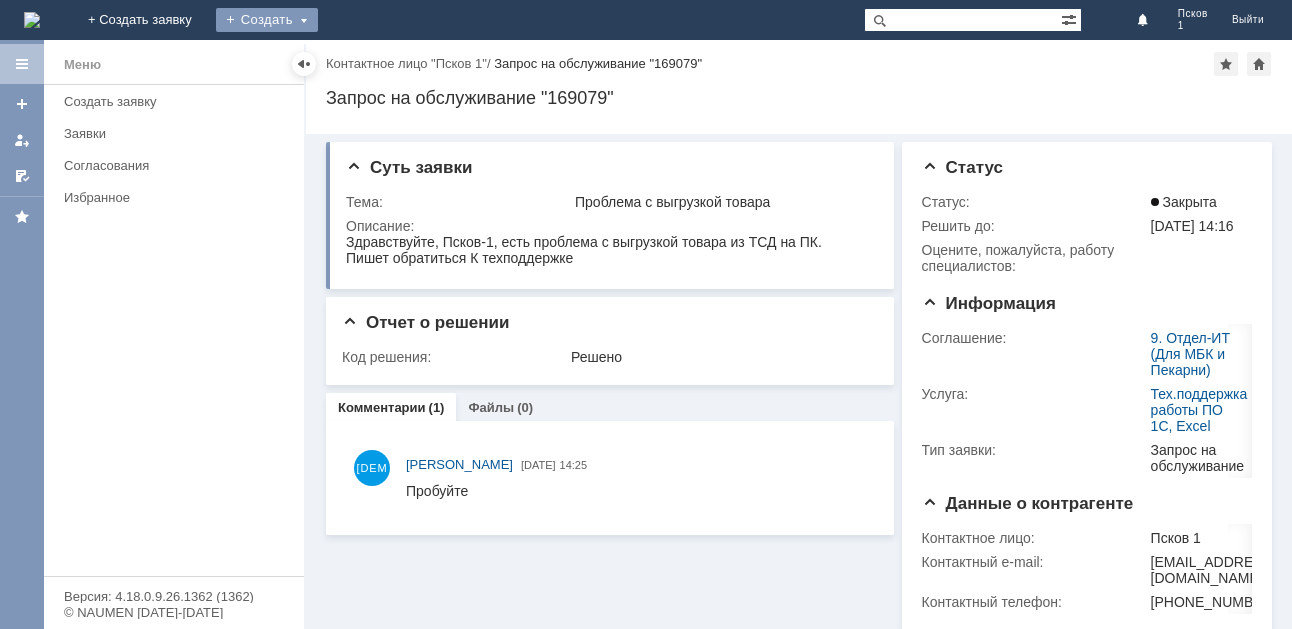 click on "Создать" at bounding box center (267, 20) 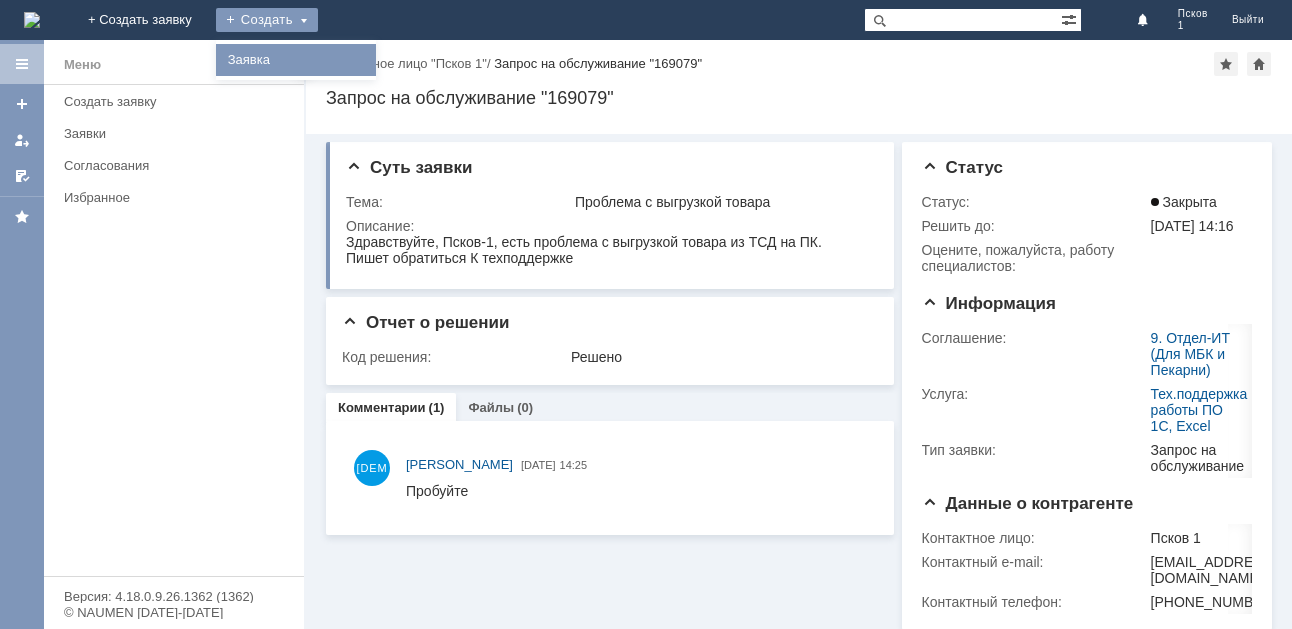 click on "Заявка" at bounding box center [296, 60] 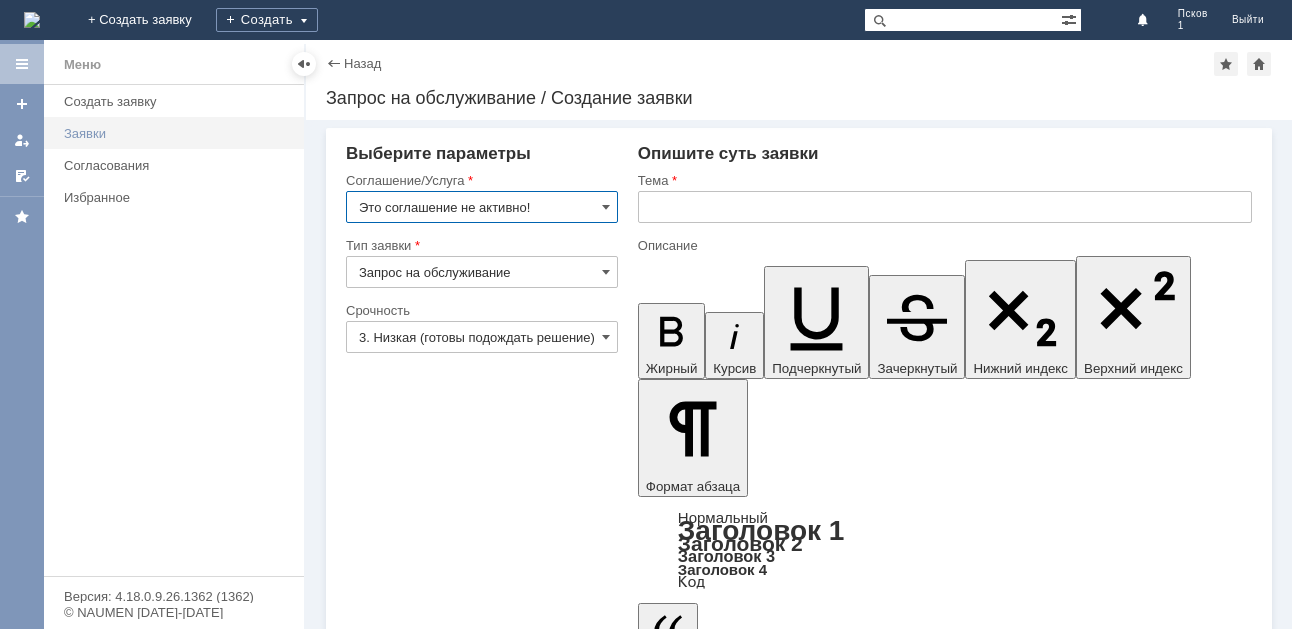 scroll, scrollTop: 0, scrollLeft: 0, axis: both 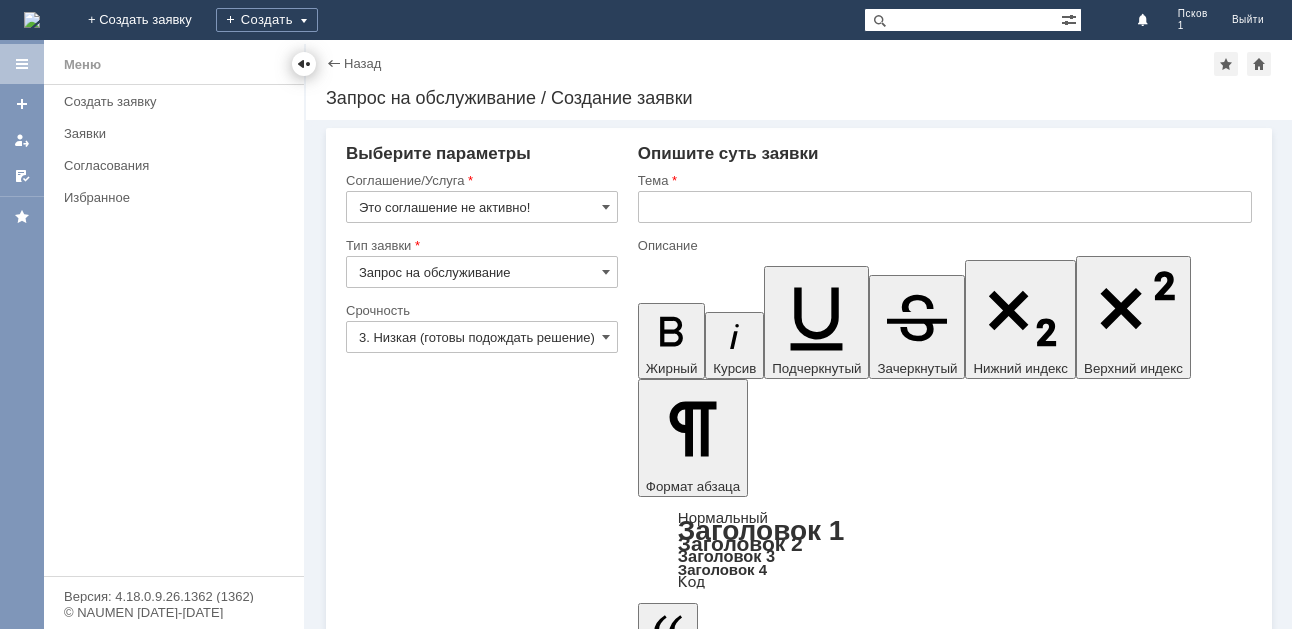 click at bounding box center (304, 64) 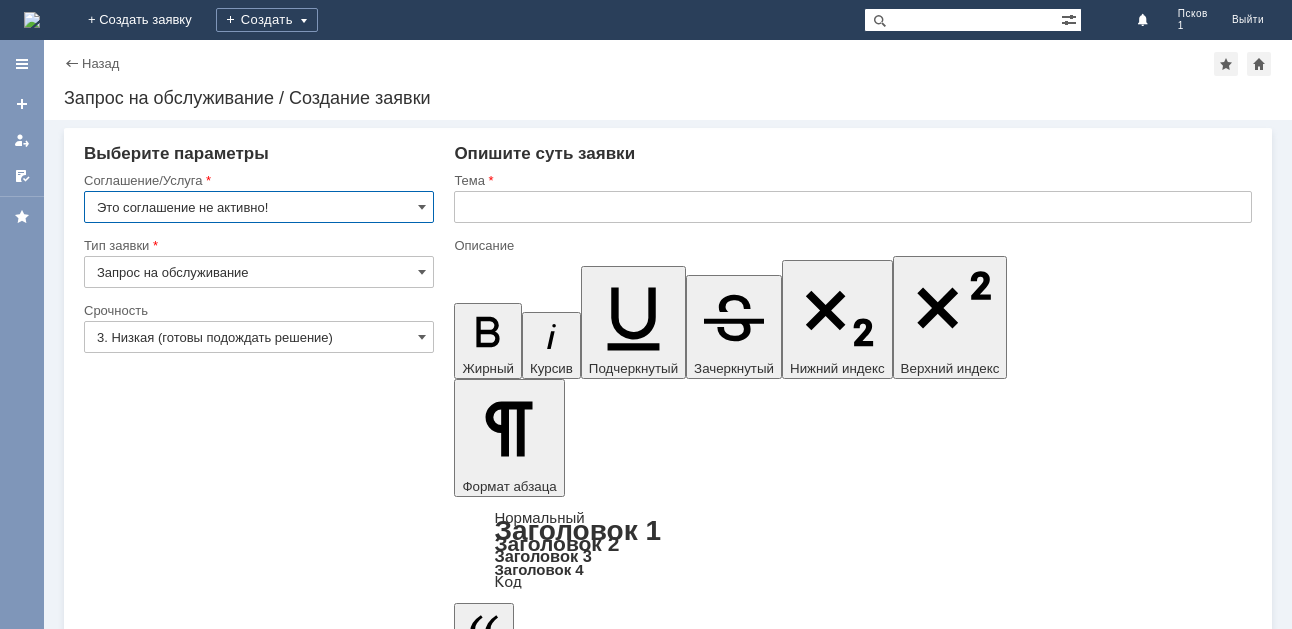 click on "Это соглашение не активно!" at bounding box center [259, 207] 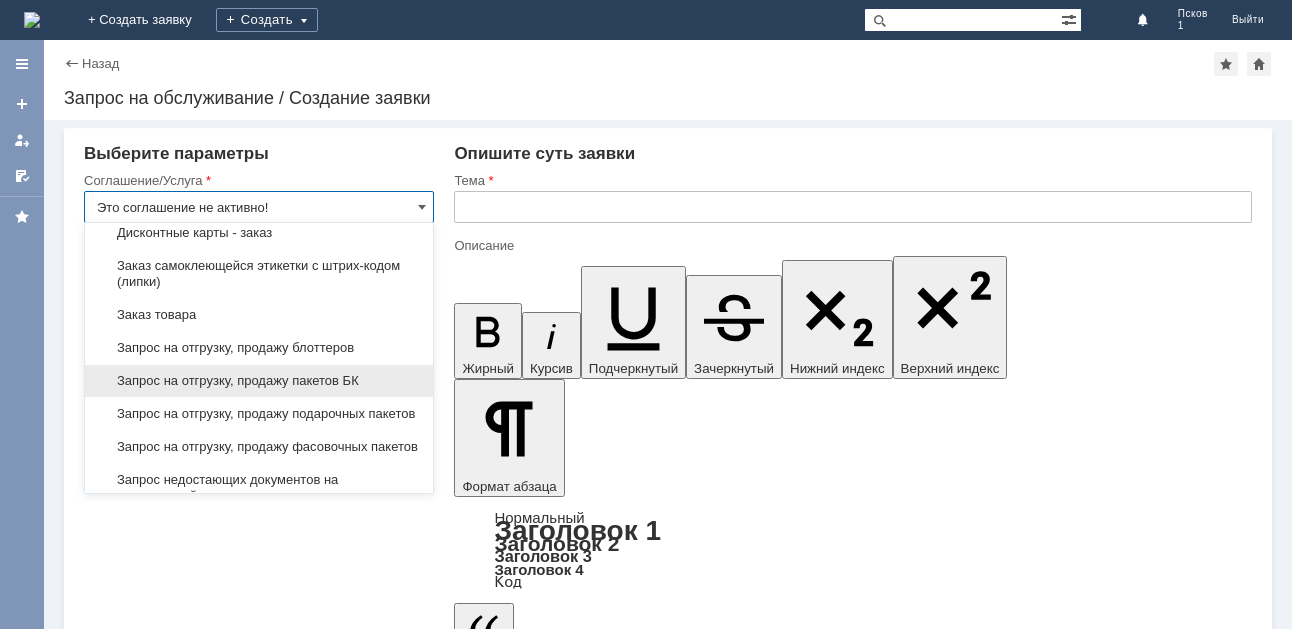 scroll, scrollTop: 572, scrollLeft: 0, axis: vertical 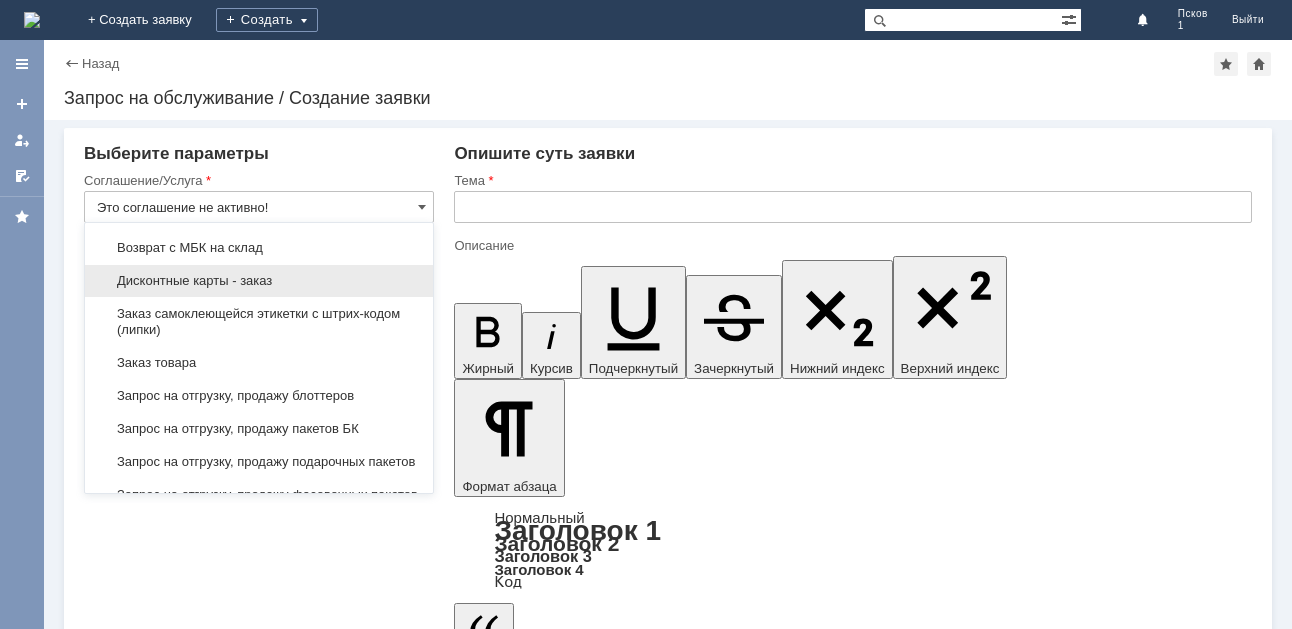 click on "Дисконтные карты - заказ" at bounding box center [259, 281] 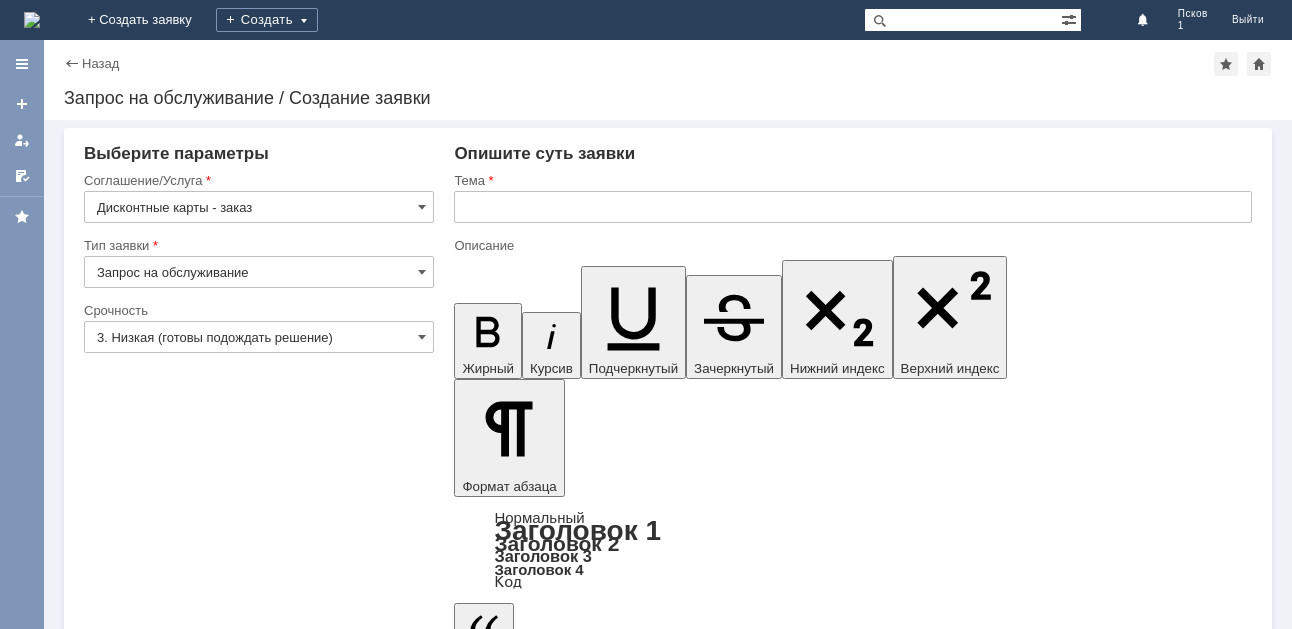 type on "Дисконтные карты - заказ" 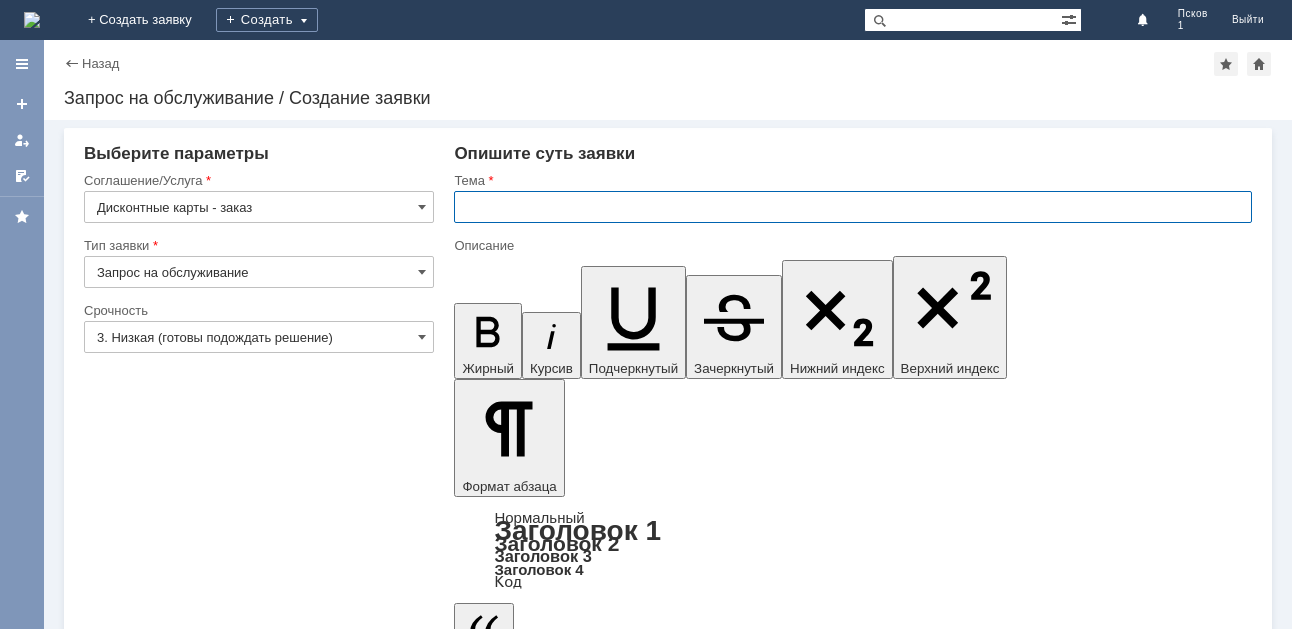 click at bounding box center (853, 207) 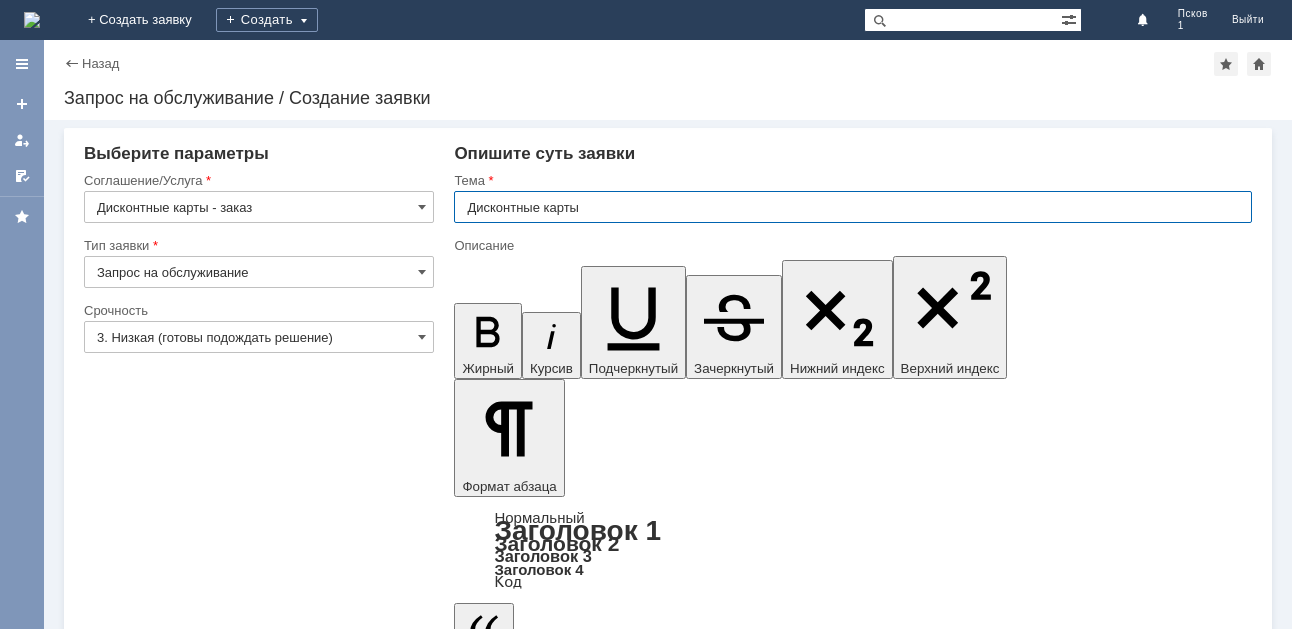 type on "Дисконтные карты" 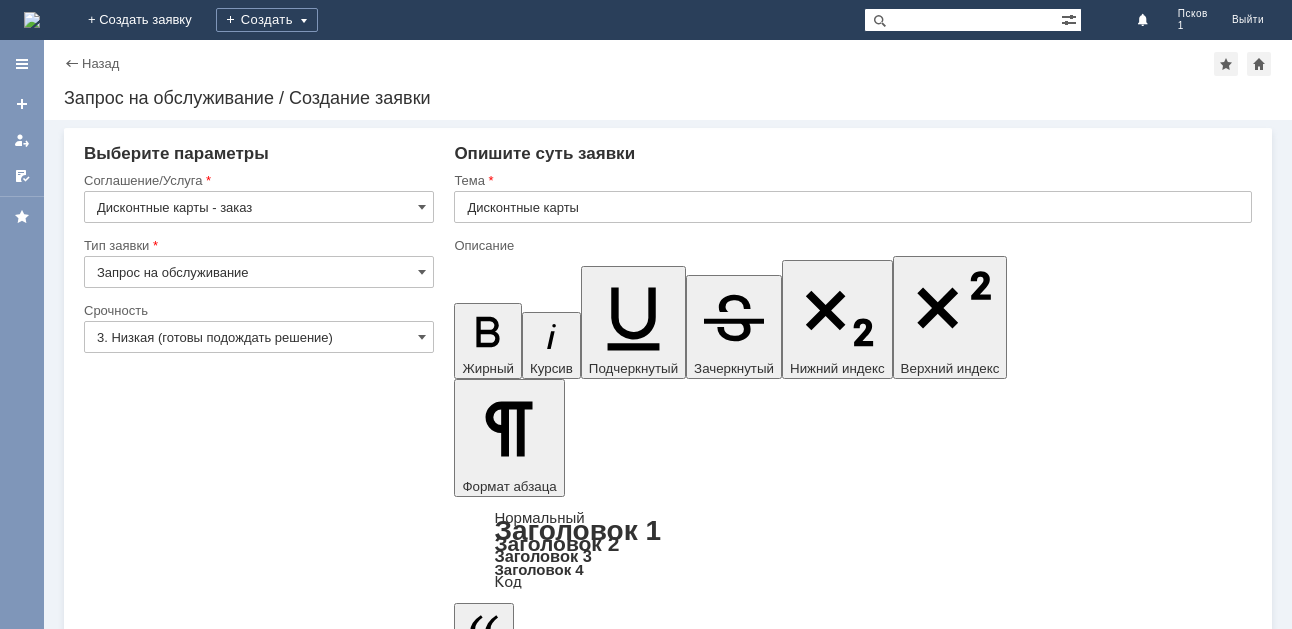 type 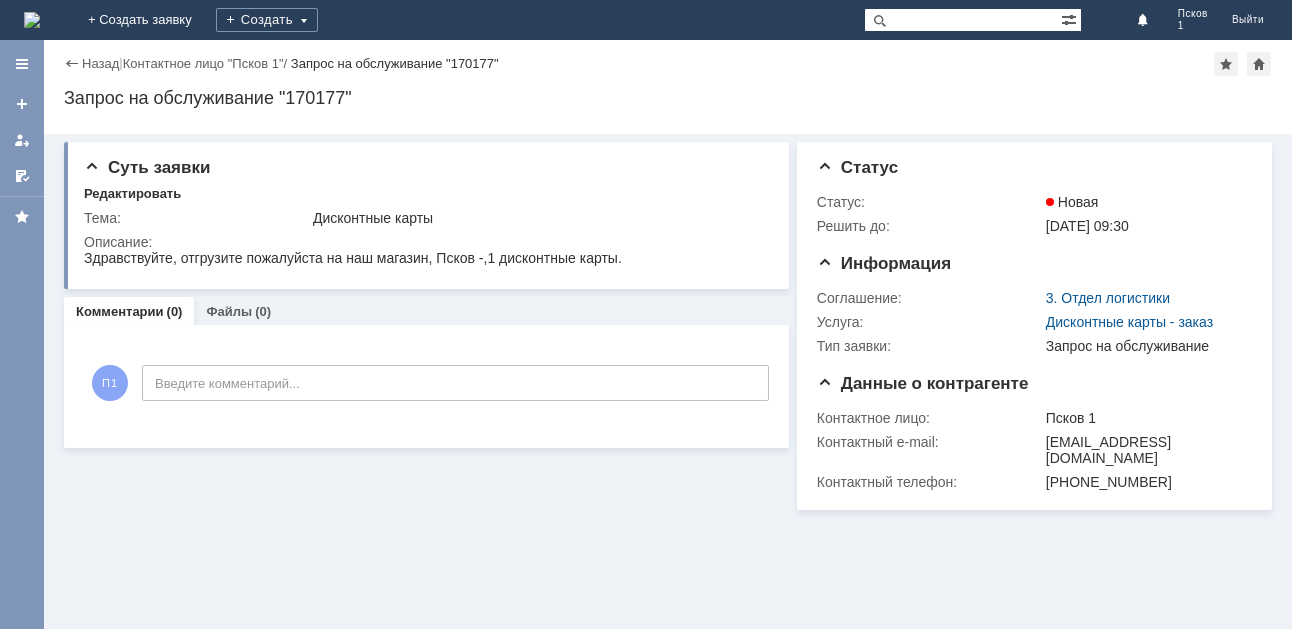 scroll, scrollTop: 0, scrollLeft: 0, axis: both 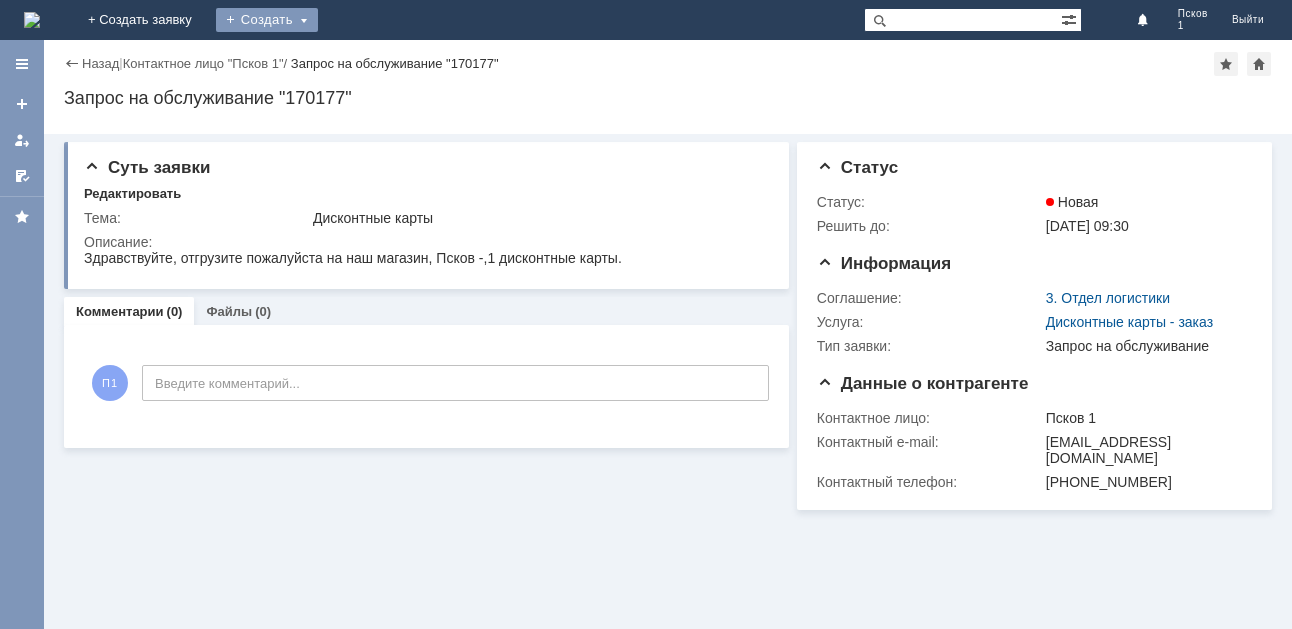 click on "Создать" at bounding box center [267, 20] 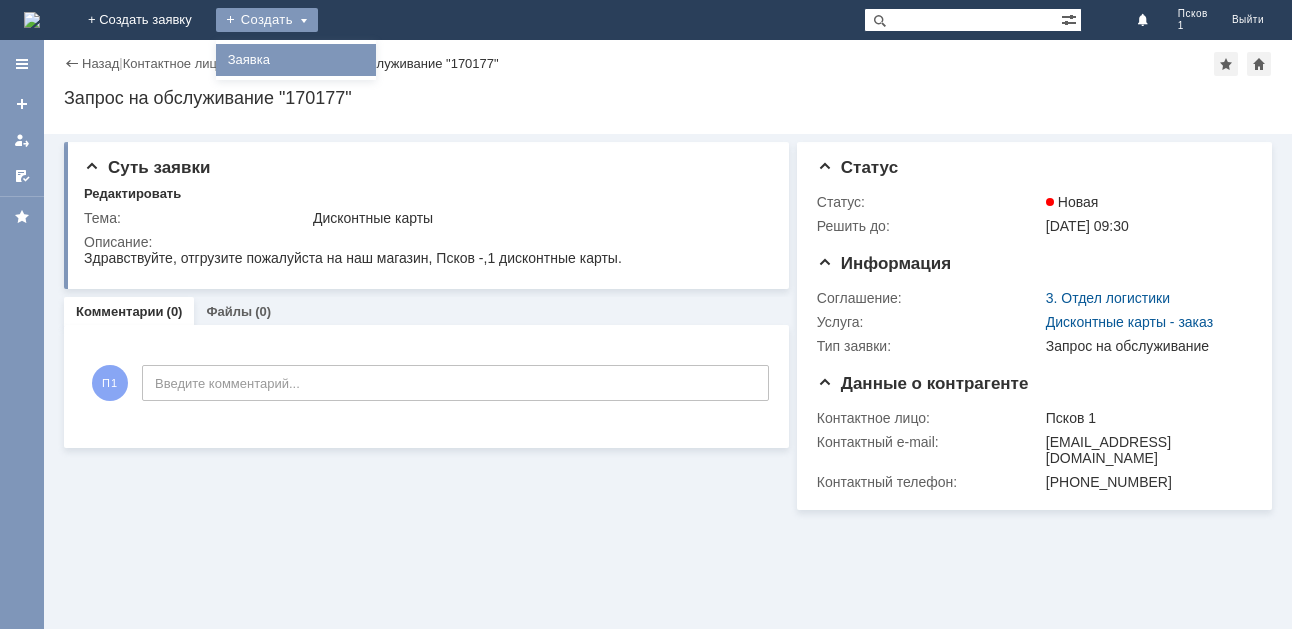 click on "Заявка" at bounding box center [296, 60] 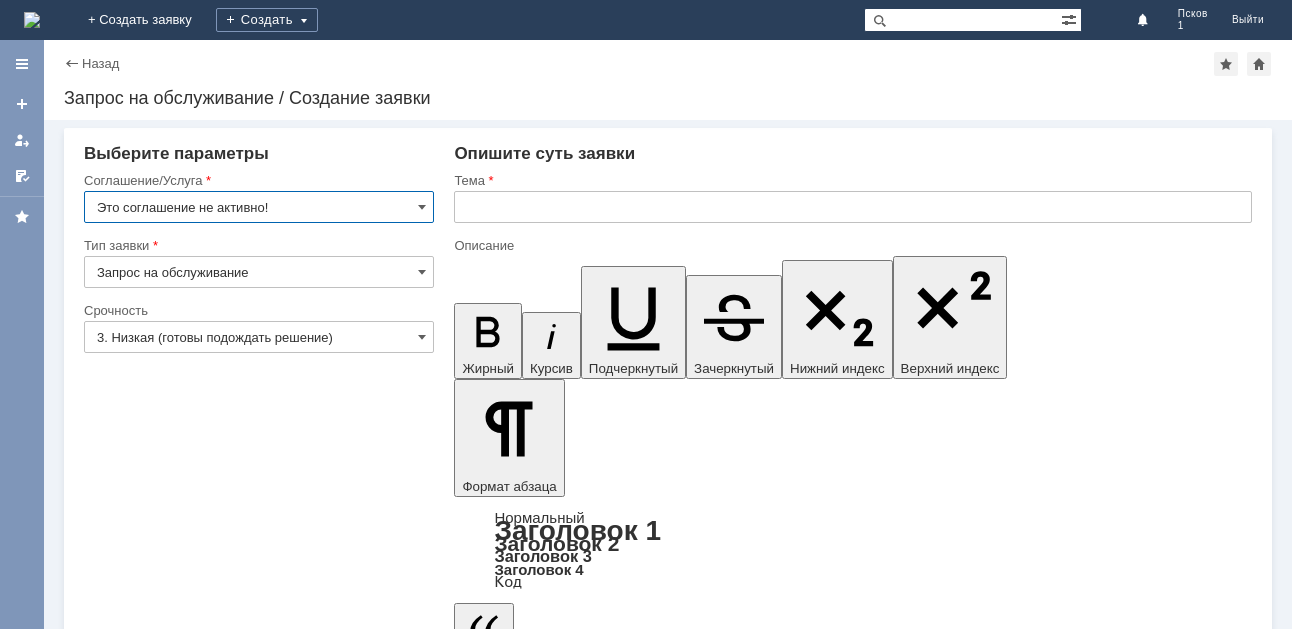 scroll, scrollTop: 0, scrollLeft: 0, axis: both 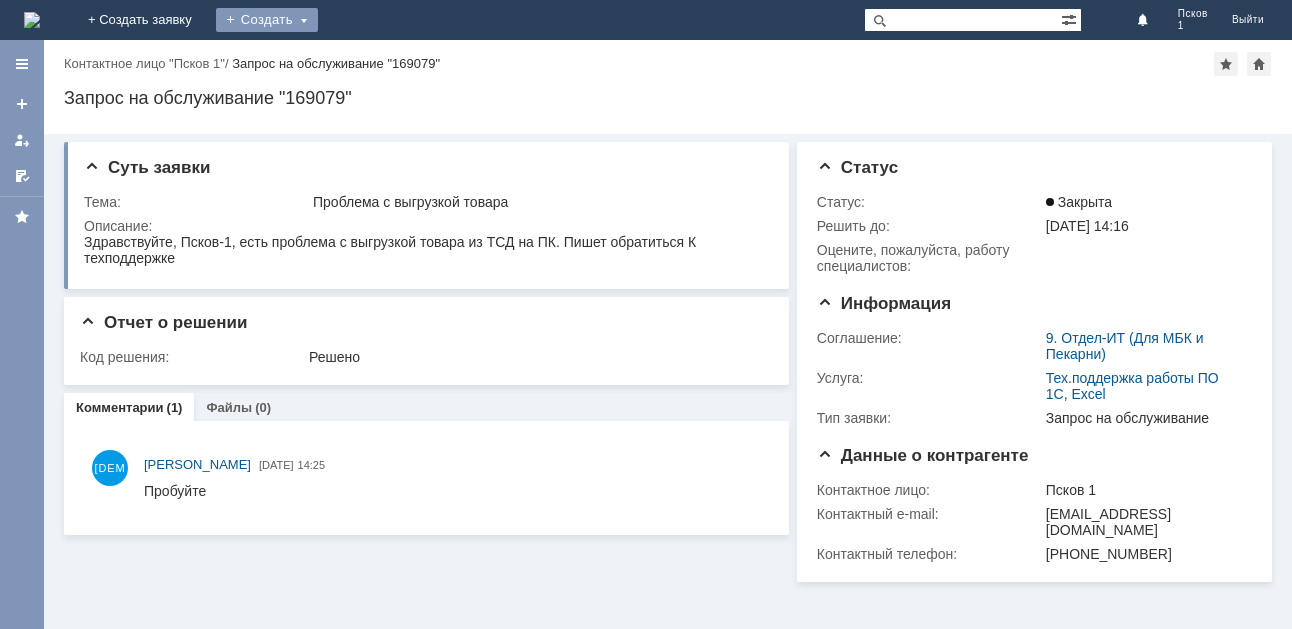 click on "Создать" at bounding box center (267, 20) 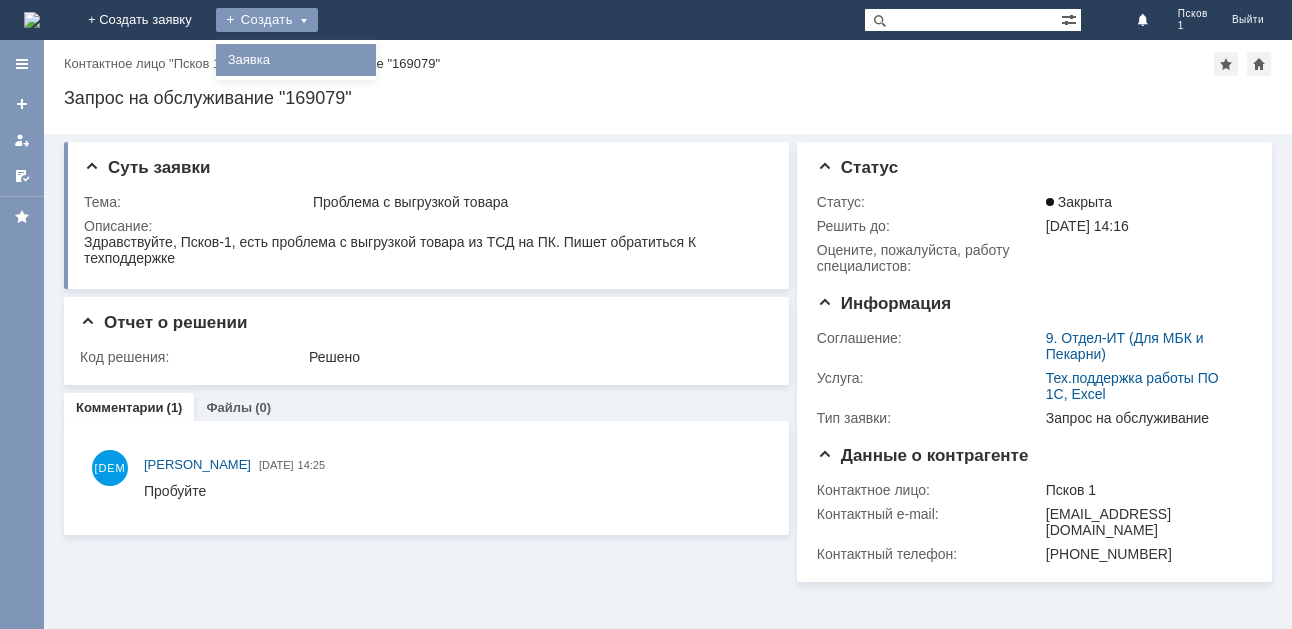 click on "Заявка" at bounding box center [296, 60] 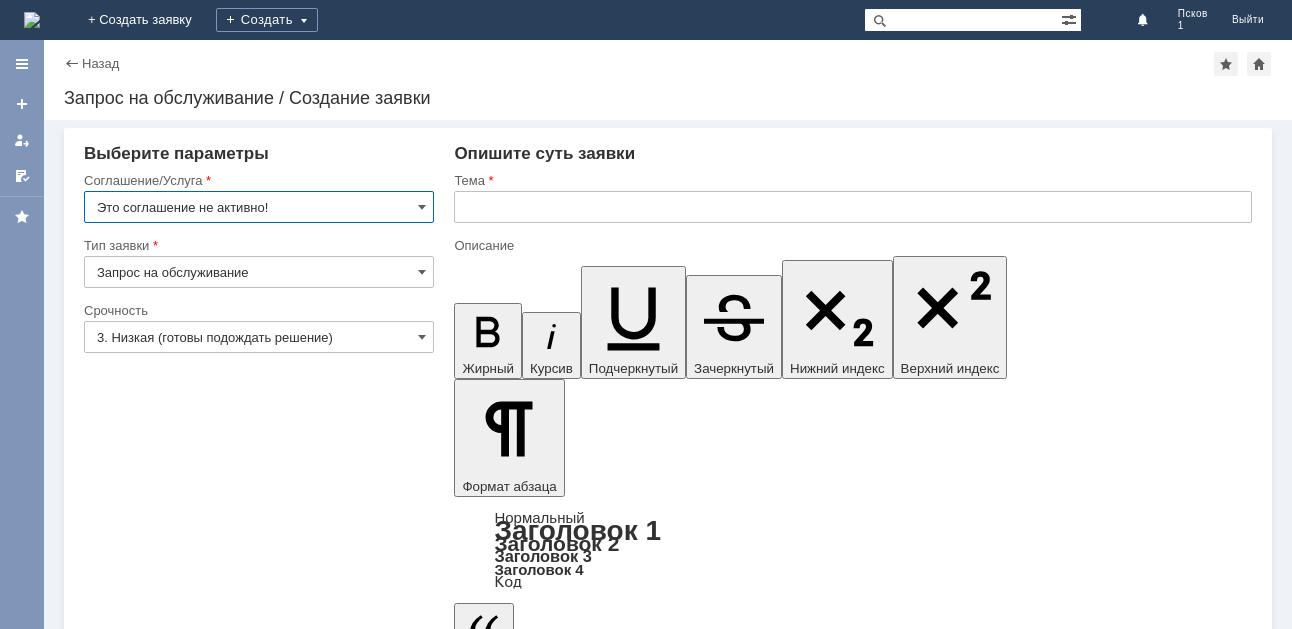 scroll, scrollTop: 0, scrollLeft: 0, axis: both 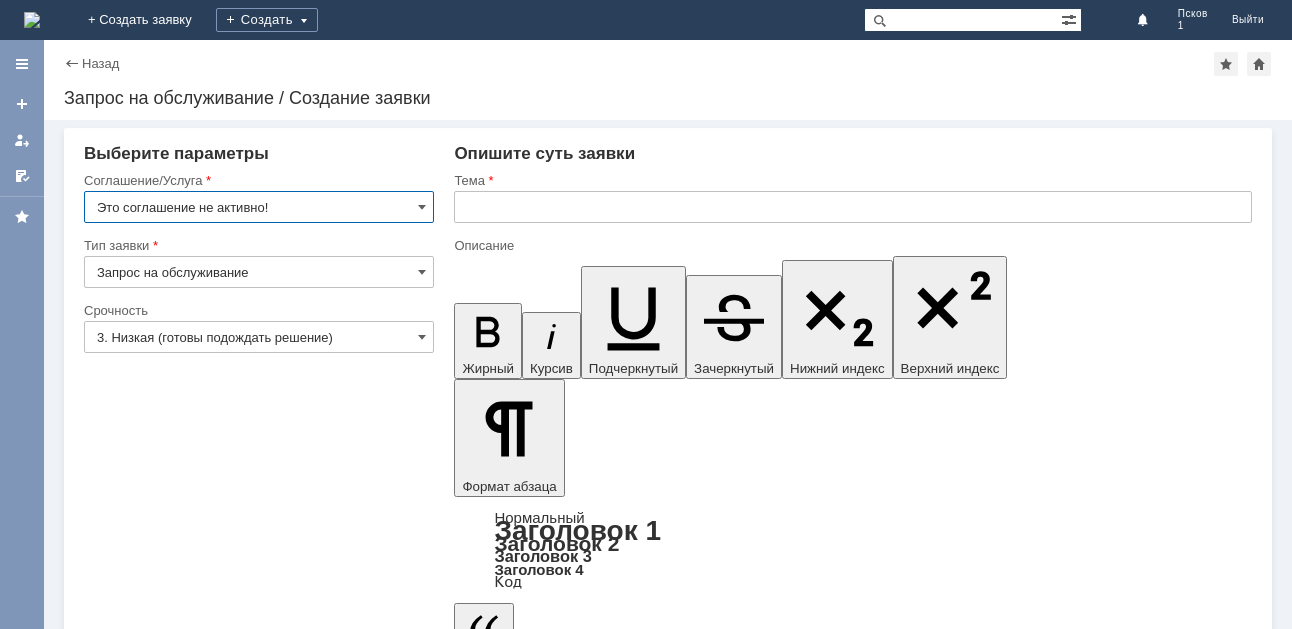 click on "Это соглашение не активно!" at bounding box center (259, 207) 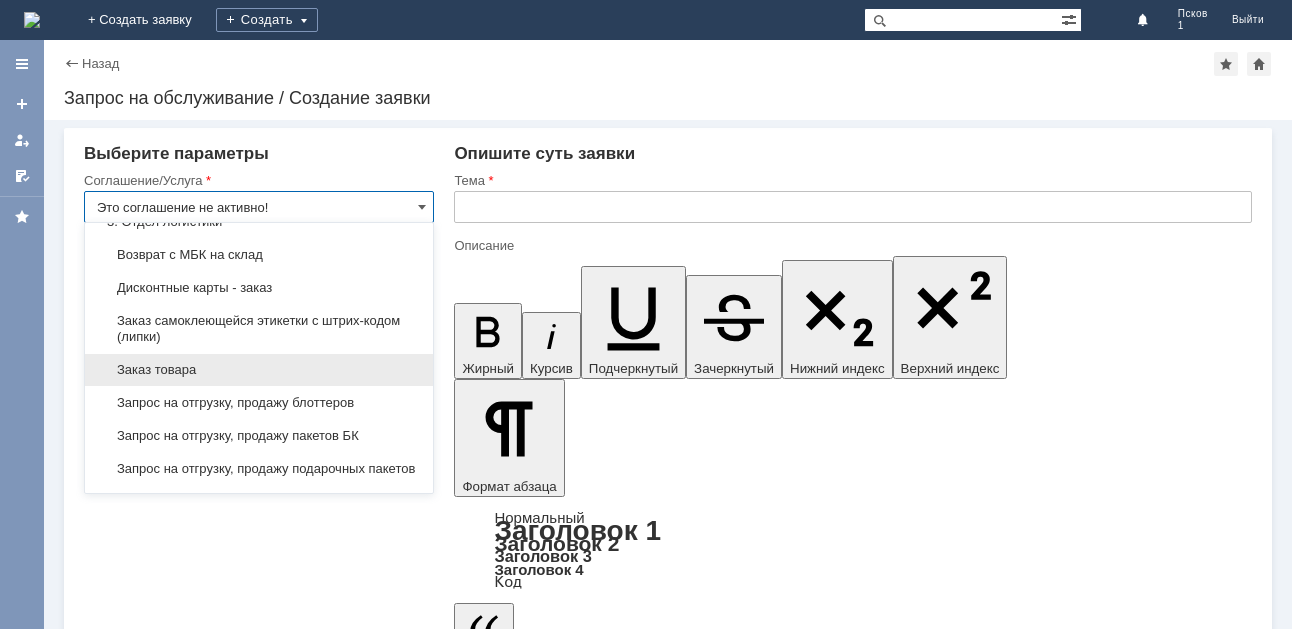 scroll, scrollTop: 600, scrollLeft: 0, axis: vertical 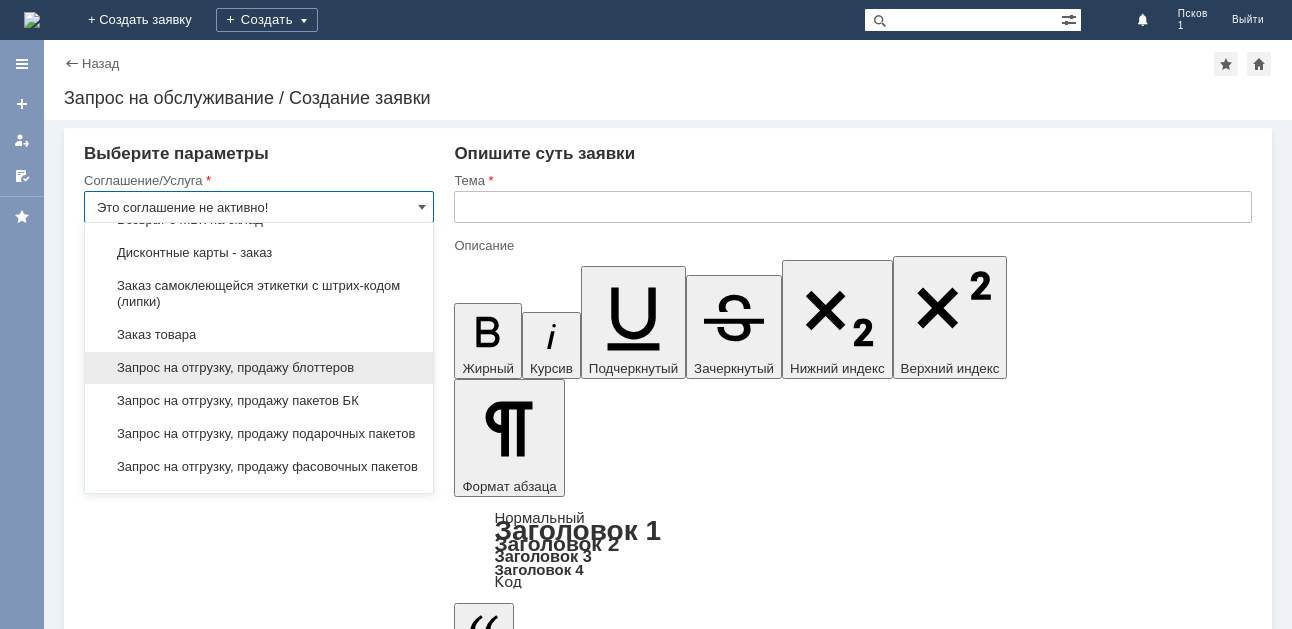 click on "Запрос на отгрузку, продажу блоттеров" at bounding box center (259, 368) 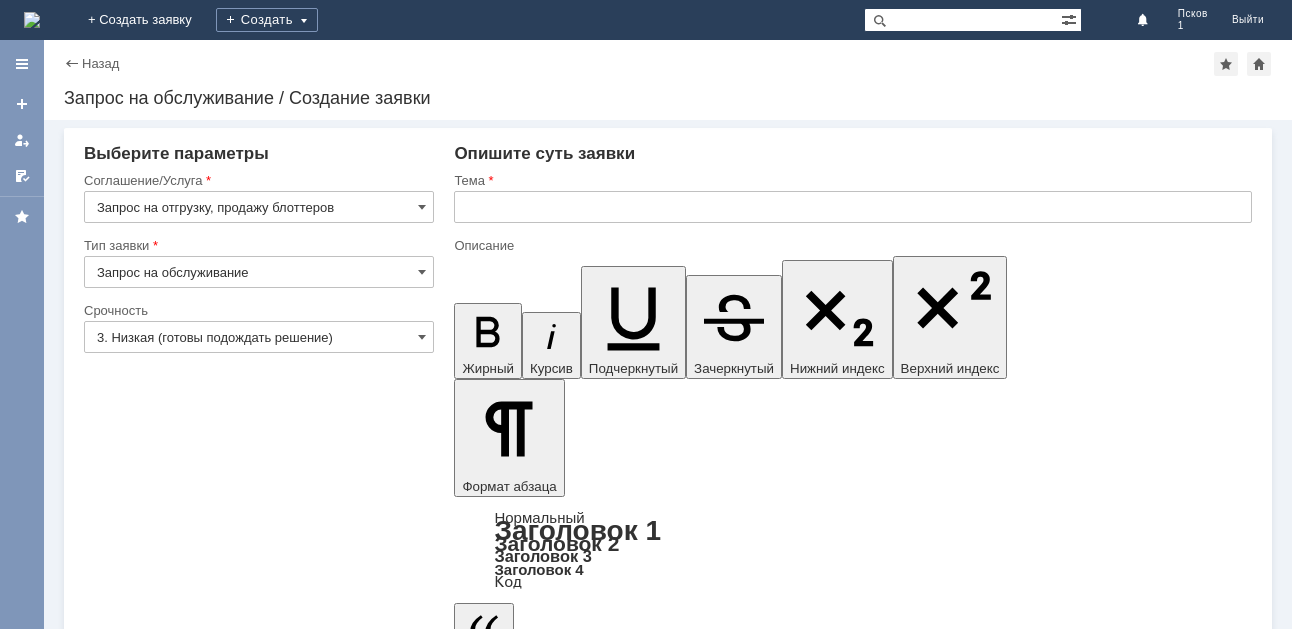 type on "Запрос на отгрузку, продажу блоттеров" 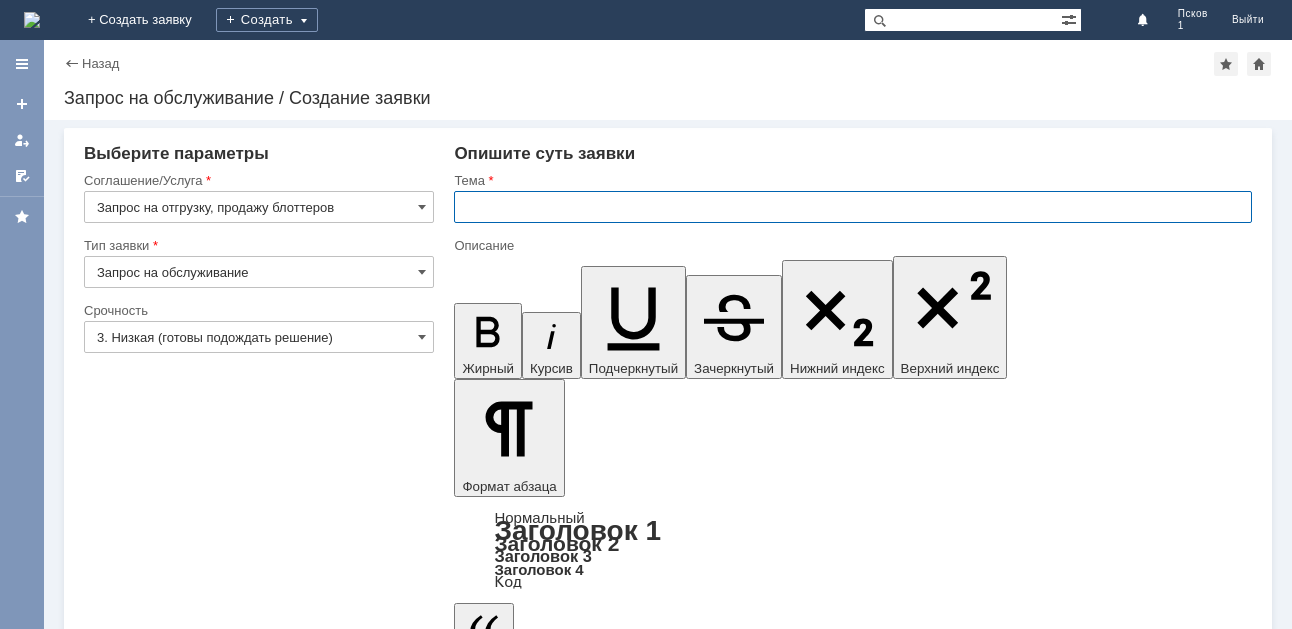 click at bounding box center [853, 207] 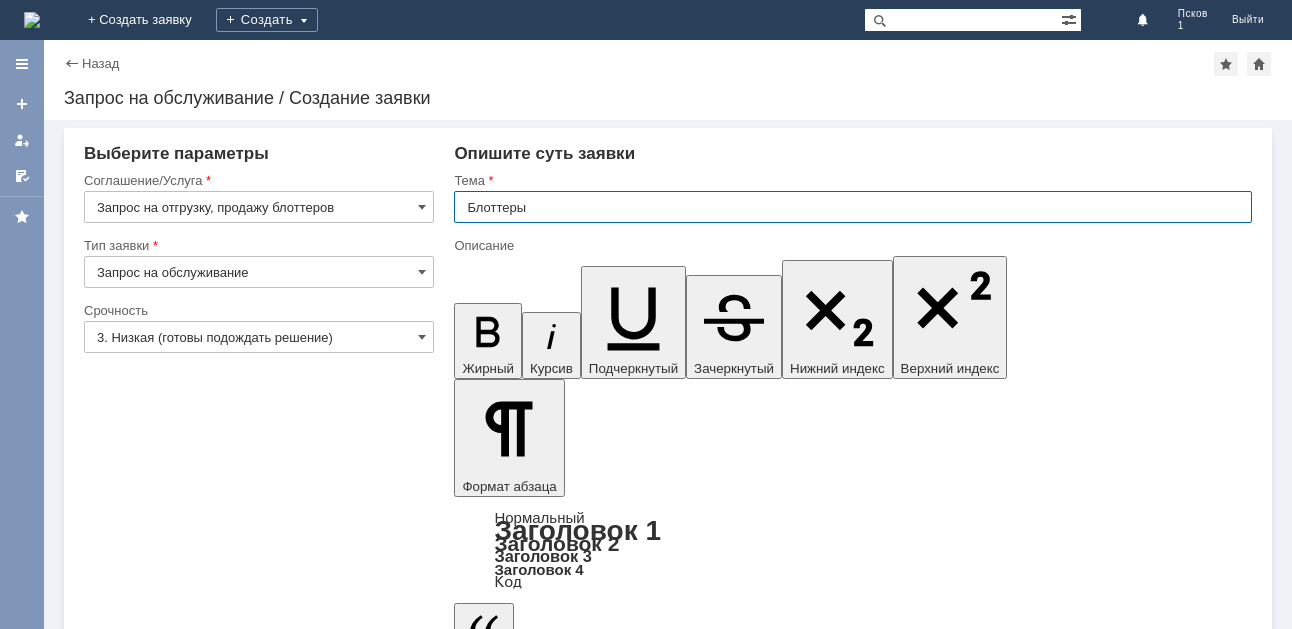 type on "Блоттеры" 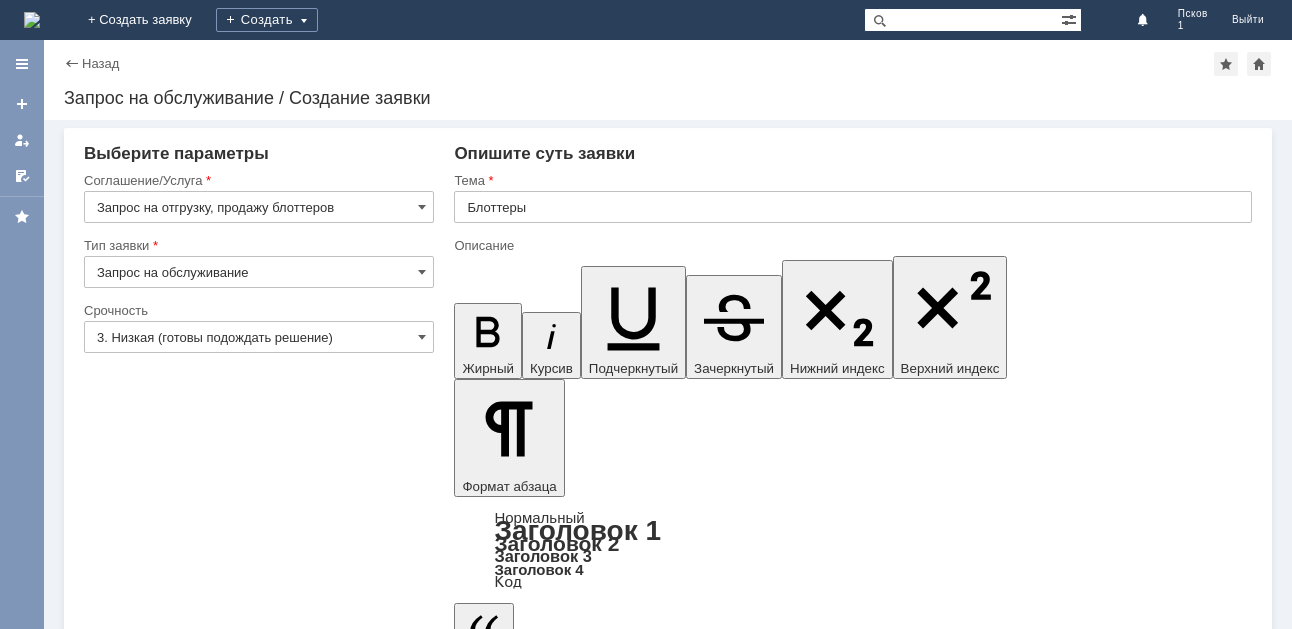 click at bounding box center [617, 5340] 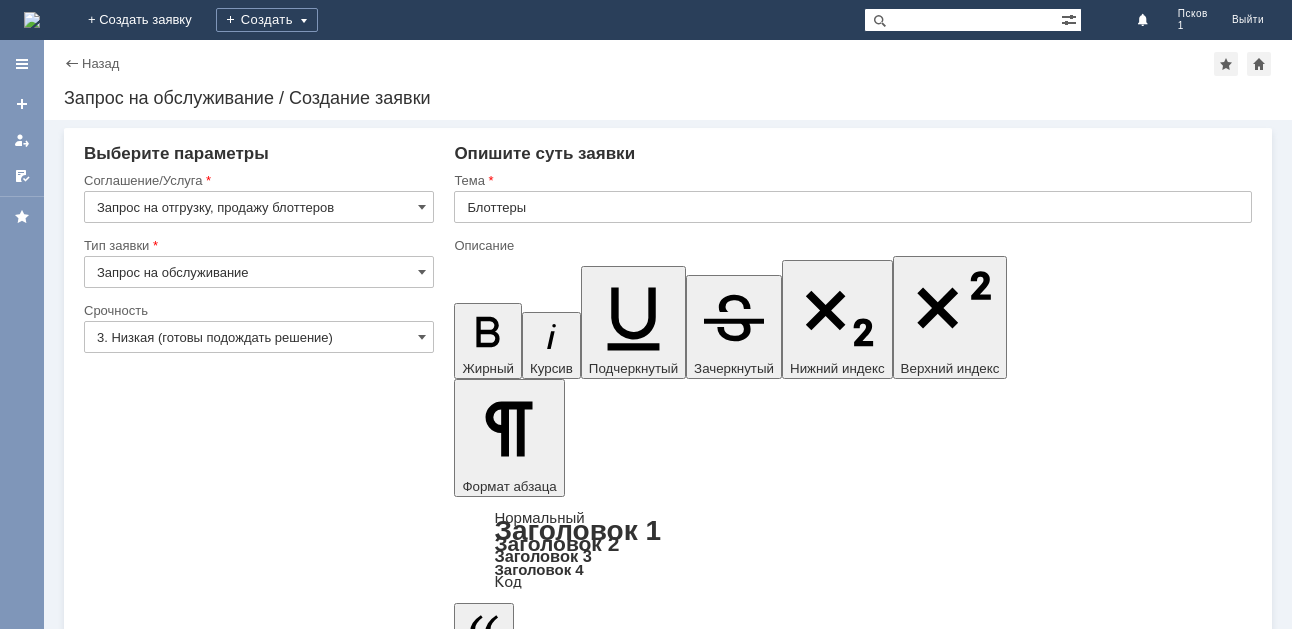 type 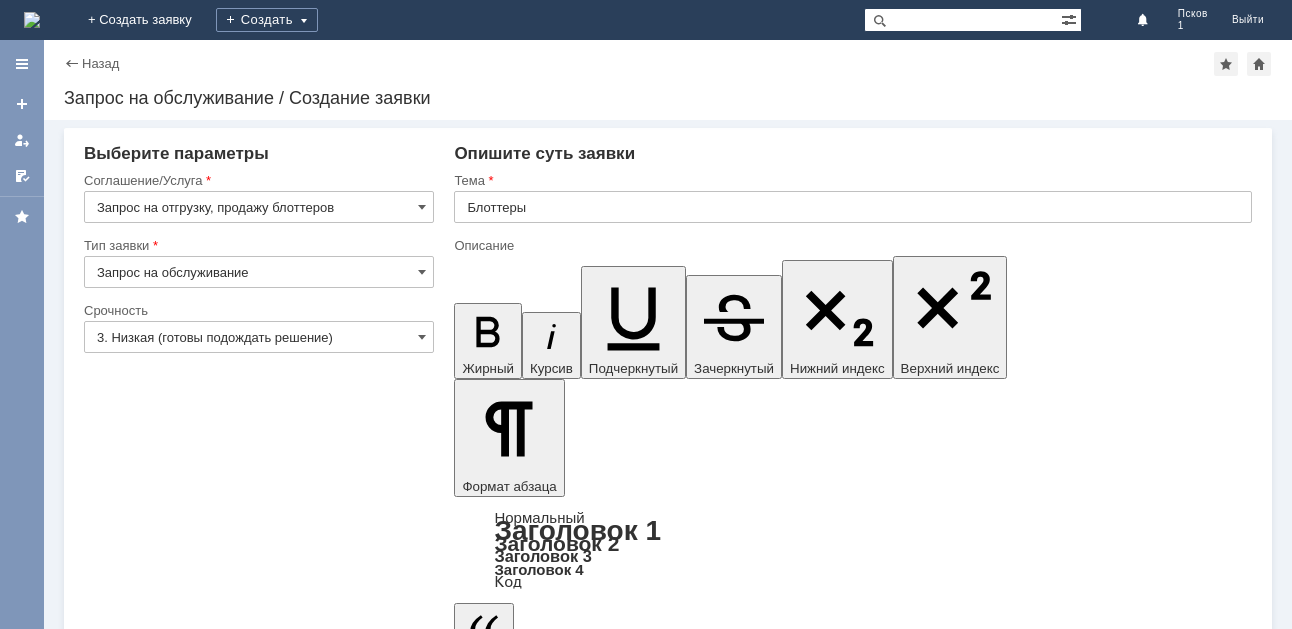 click on "Здравствуйте, отгрузите пожалуйста на наш магазин Псков -1 Блоттеры 10 связок" at bounding box center (617, 5291) 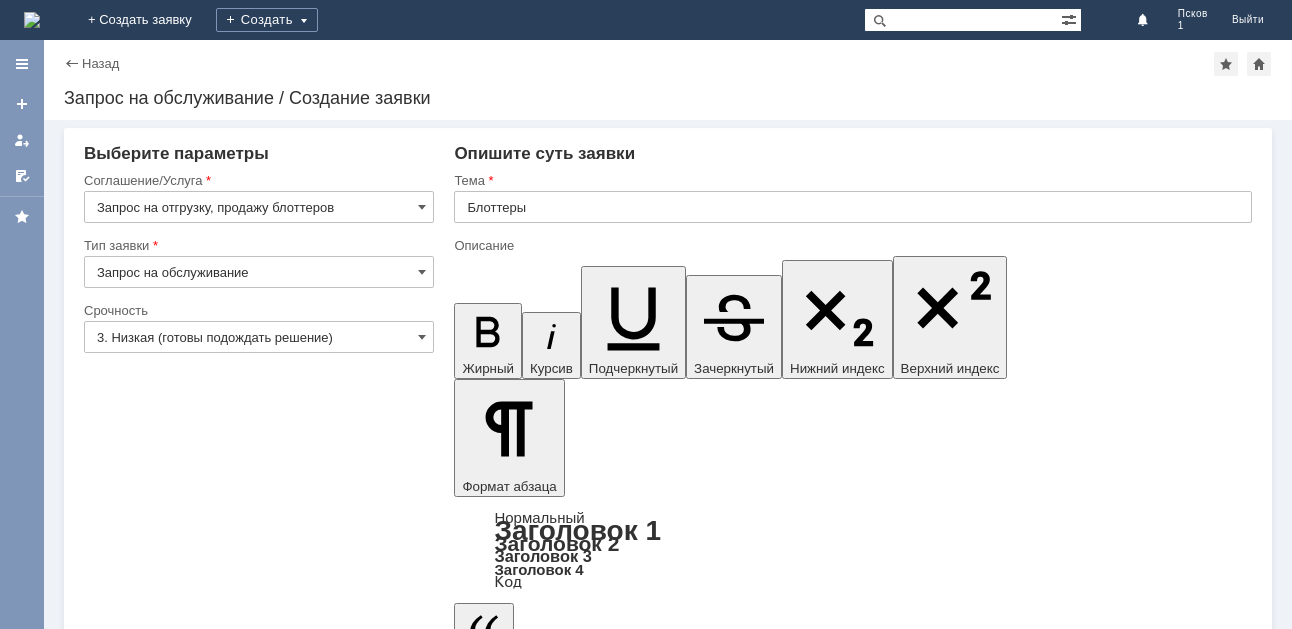 click on "Здравствуйте, отгрузите пожалуйста на наш магазин, Псков -1, блоттеры 10 связок" at bounding box center (617, 5340) 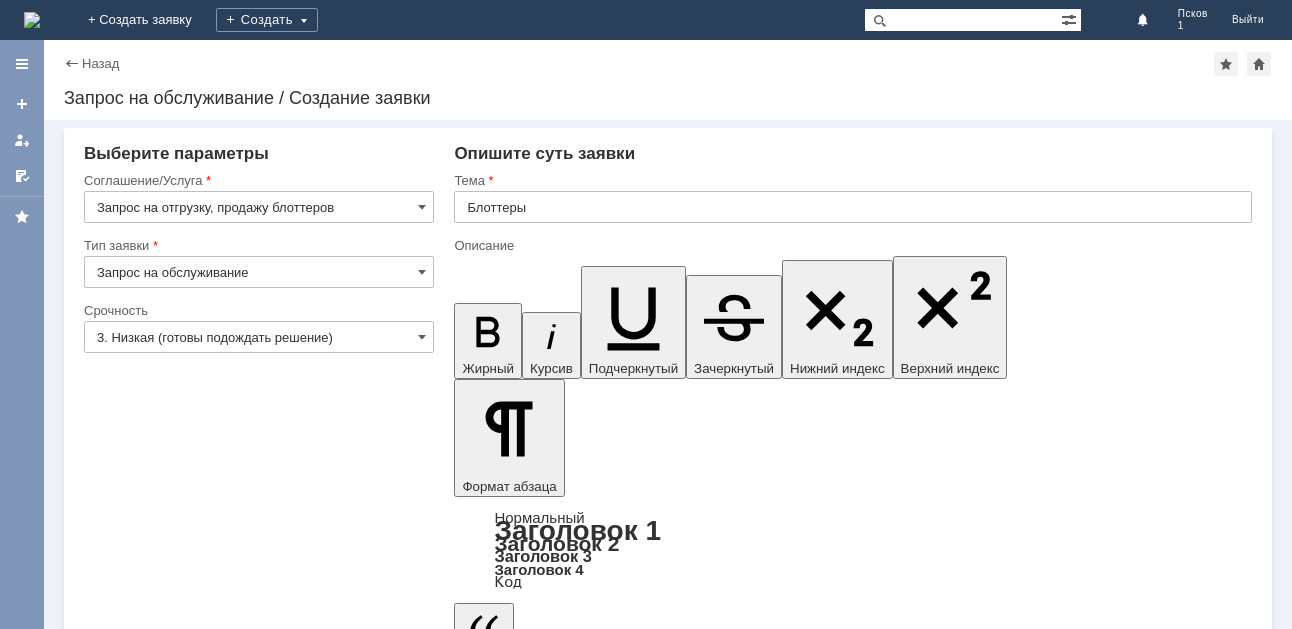 click on "Сохранить" at bounding box center [144, 5506] 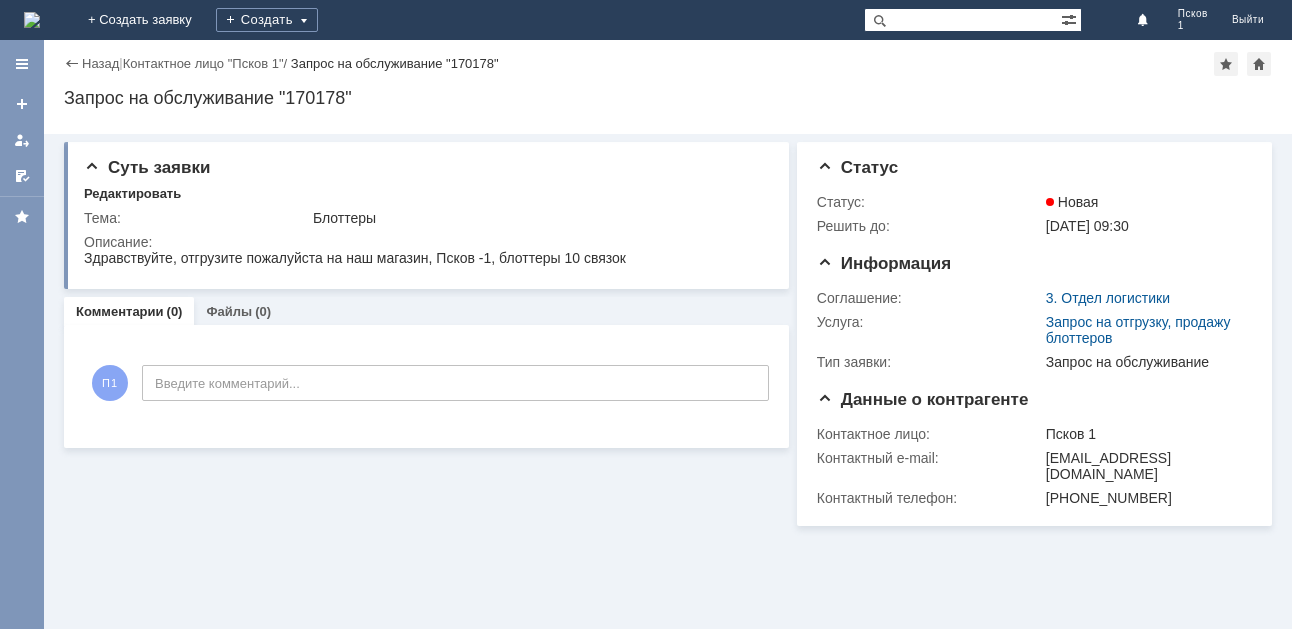 scroll, scrollTop: 0, scrollLeft: 0, axis: both 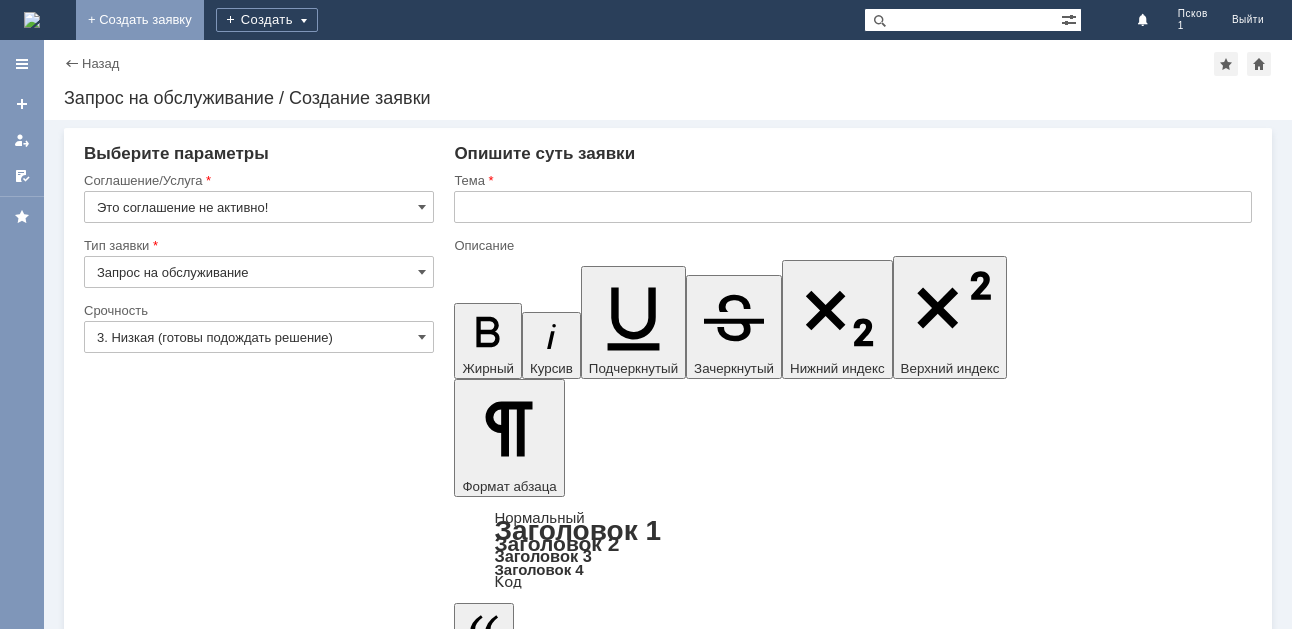 click on "+ Создать заявку" at bounding box center [140, 20] 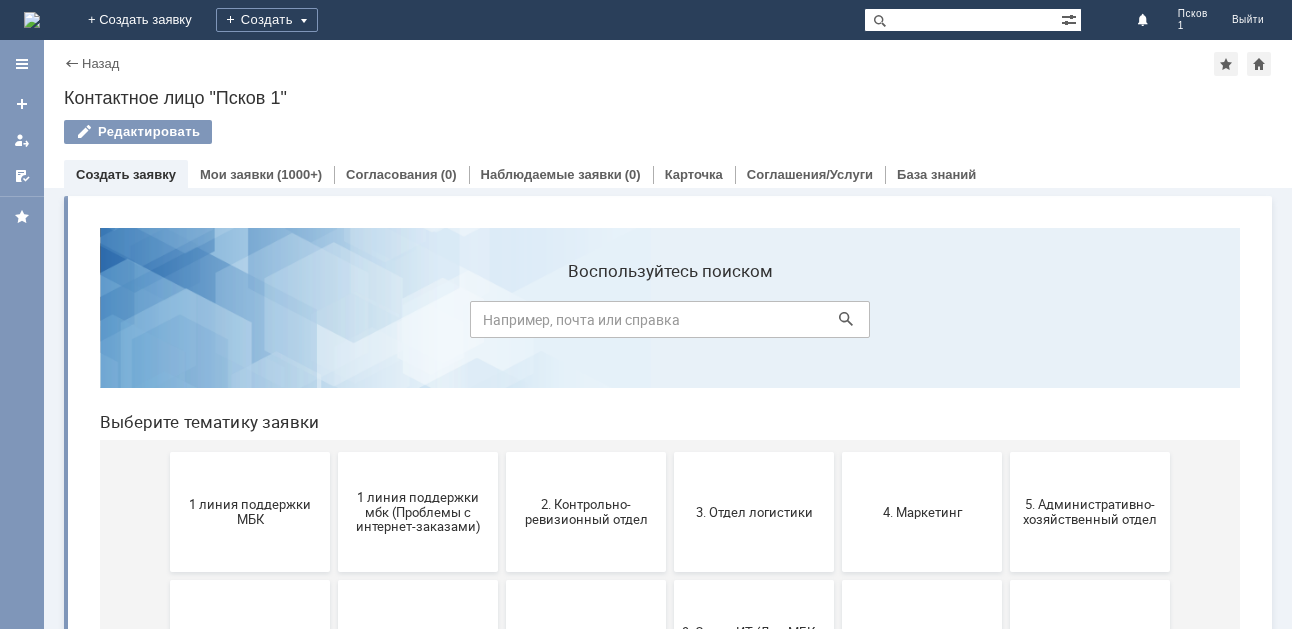 scroll, scrollTop: 0, scrollLeft: 0, axis: both 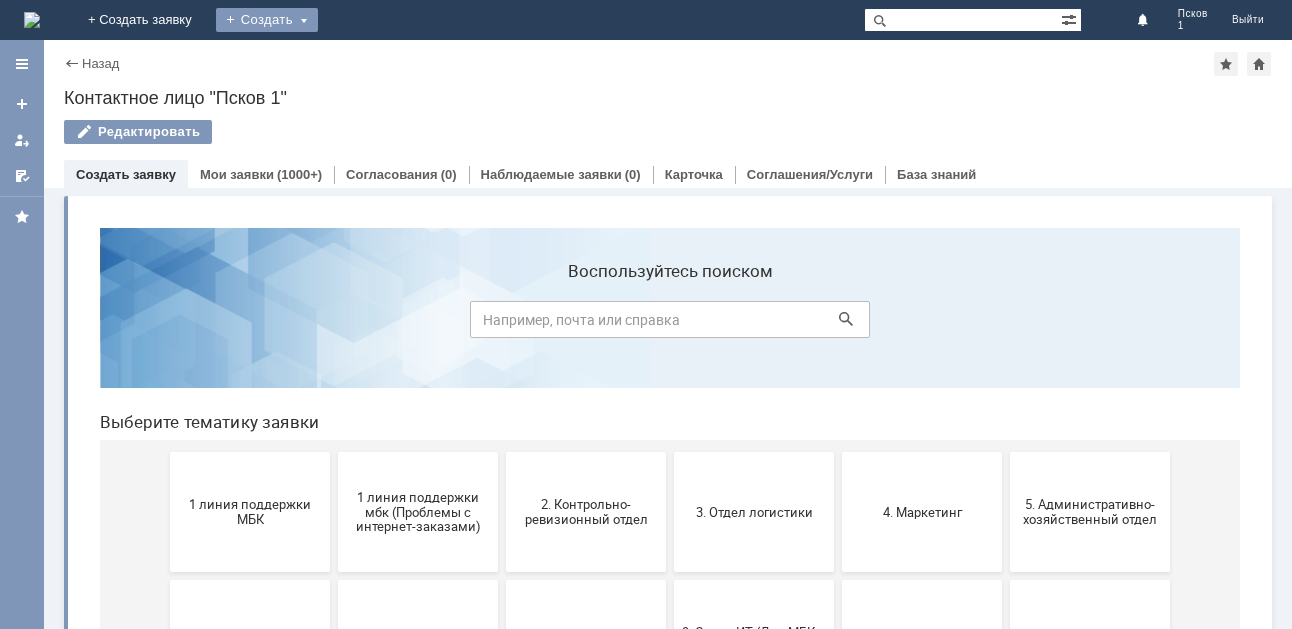 click on "Создать" at bounding box center (267, 20) 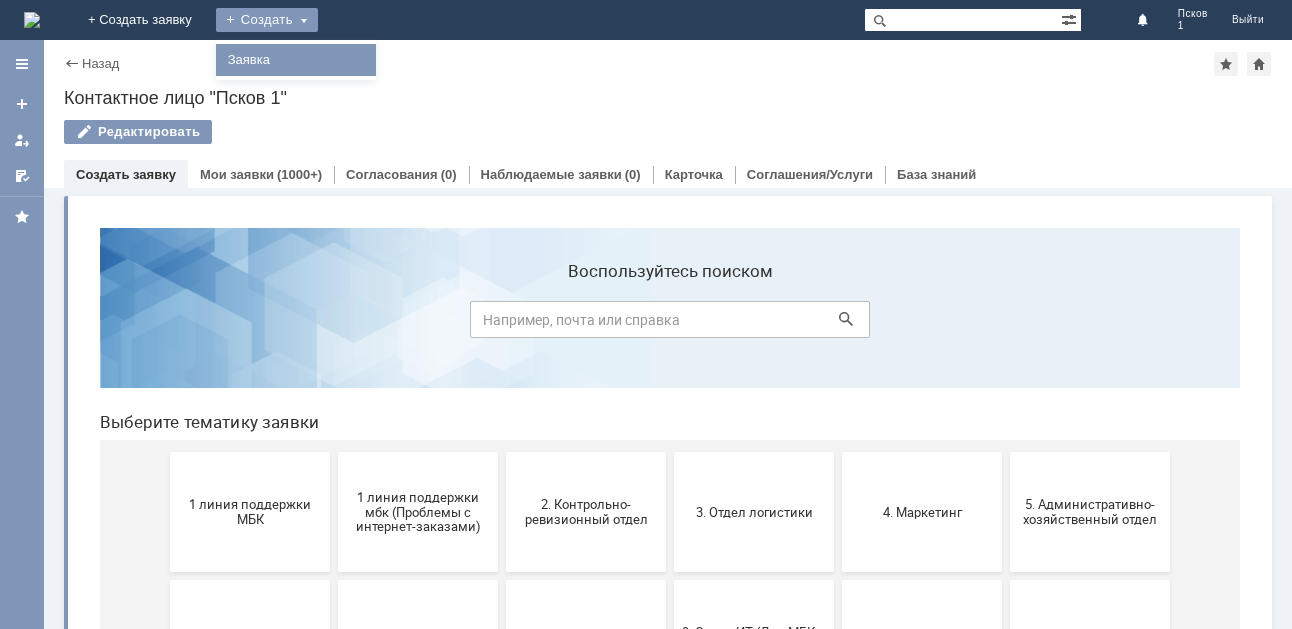 click on "Заявка" at bounding box center [296, 60] 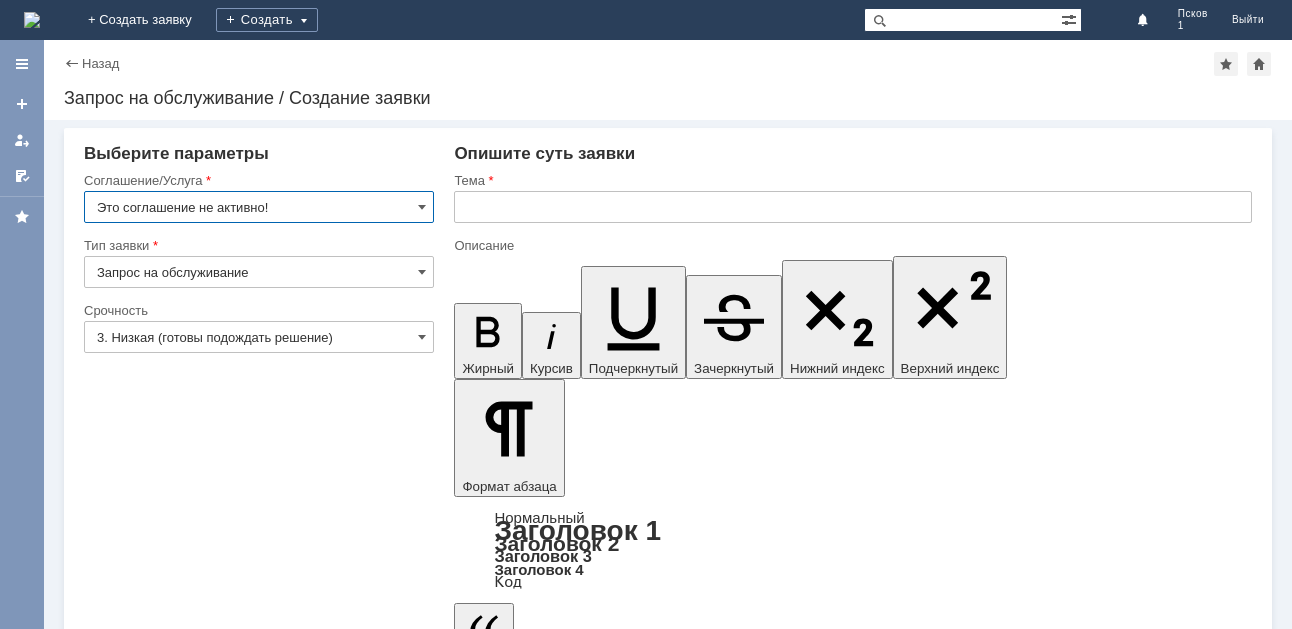 scroll, scrollTop: 0, scrollLeft: 0, axis: both 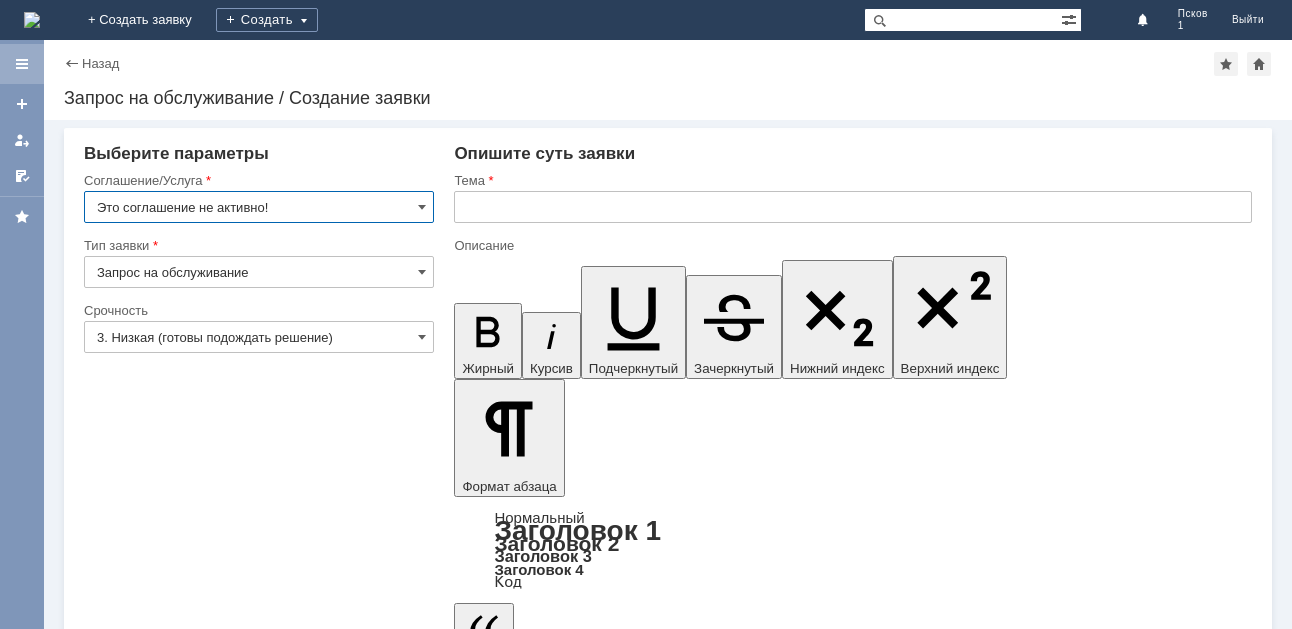 click at bounding box center (22, 64) 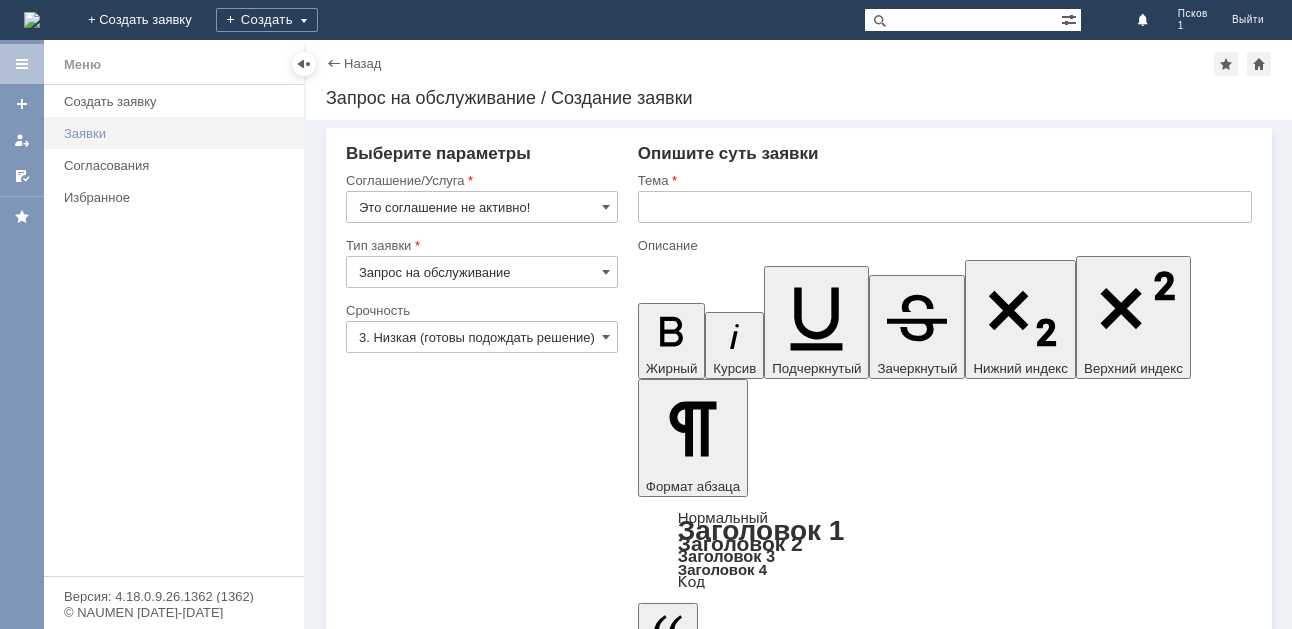 click on "Заявки" at bounding box center (178, 133) 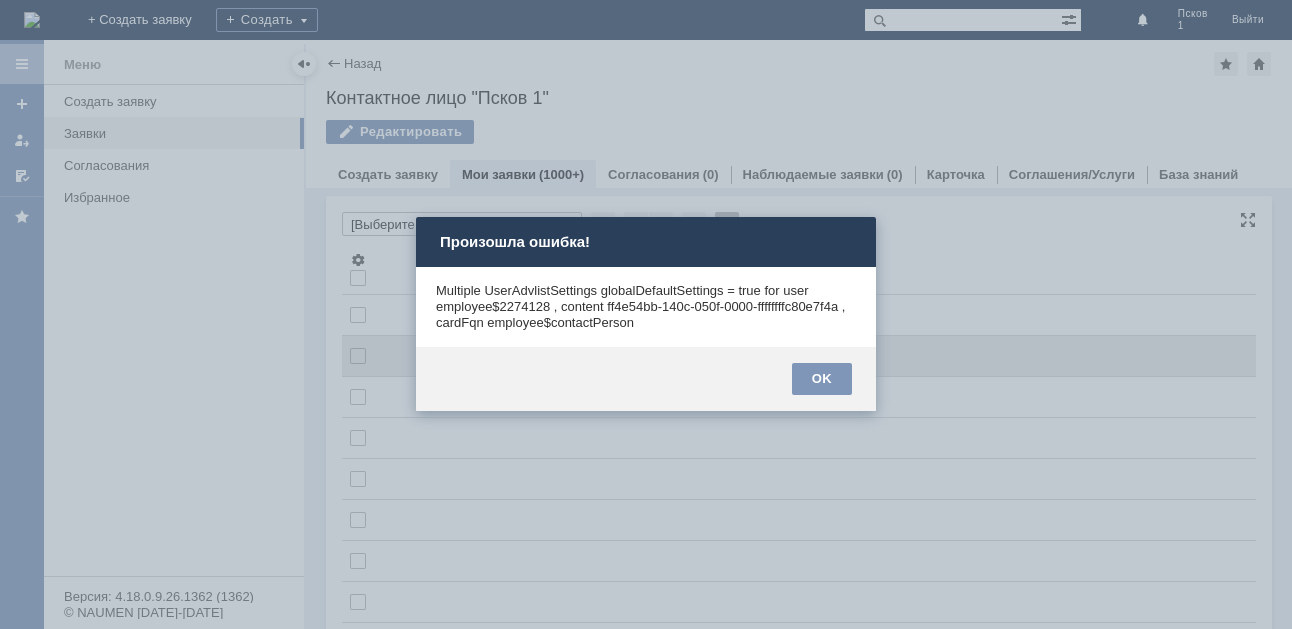 drag, startPoint x: 828, startPoint y: 384, endPoint x: 810, endPoint y: 363, distance: 27.658634 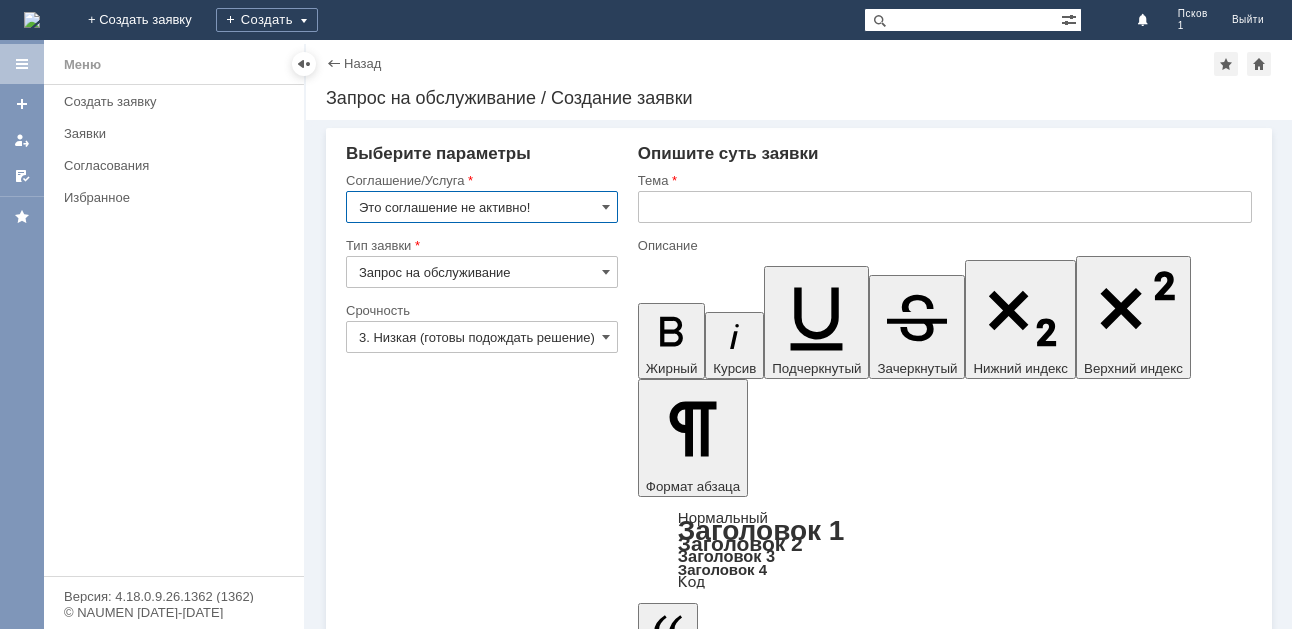 scroll, scrollTop: 0, scrollLeft: 0, axis: both 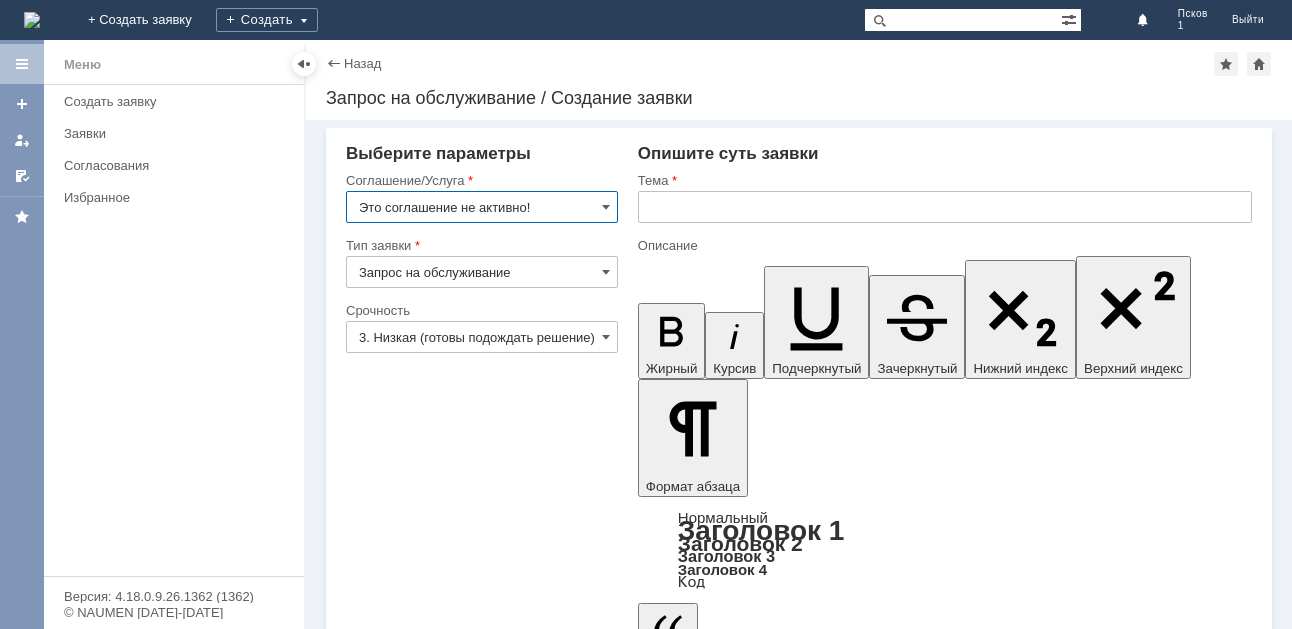 click on "Создать" at bounding box center (267, 20) 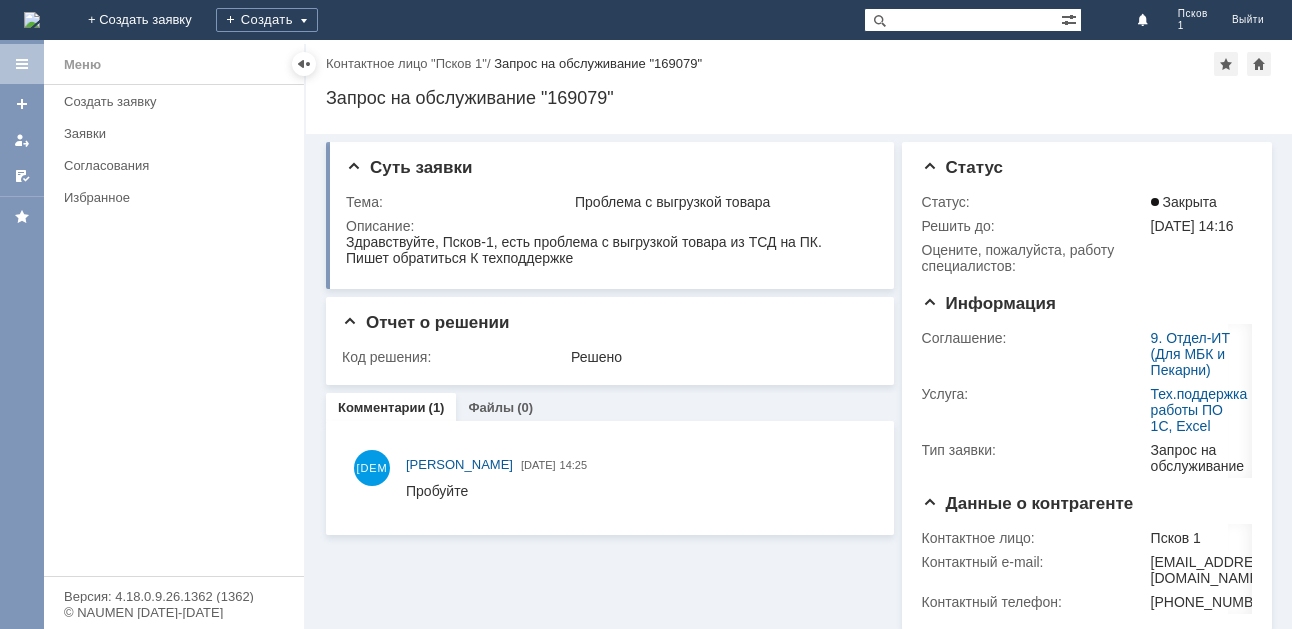 scroll, scrollTop: 0, scrollLeft: 0, axis: both 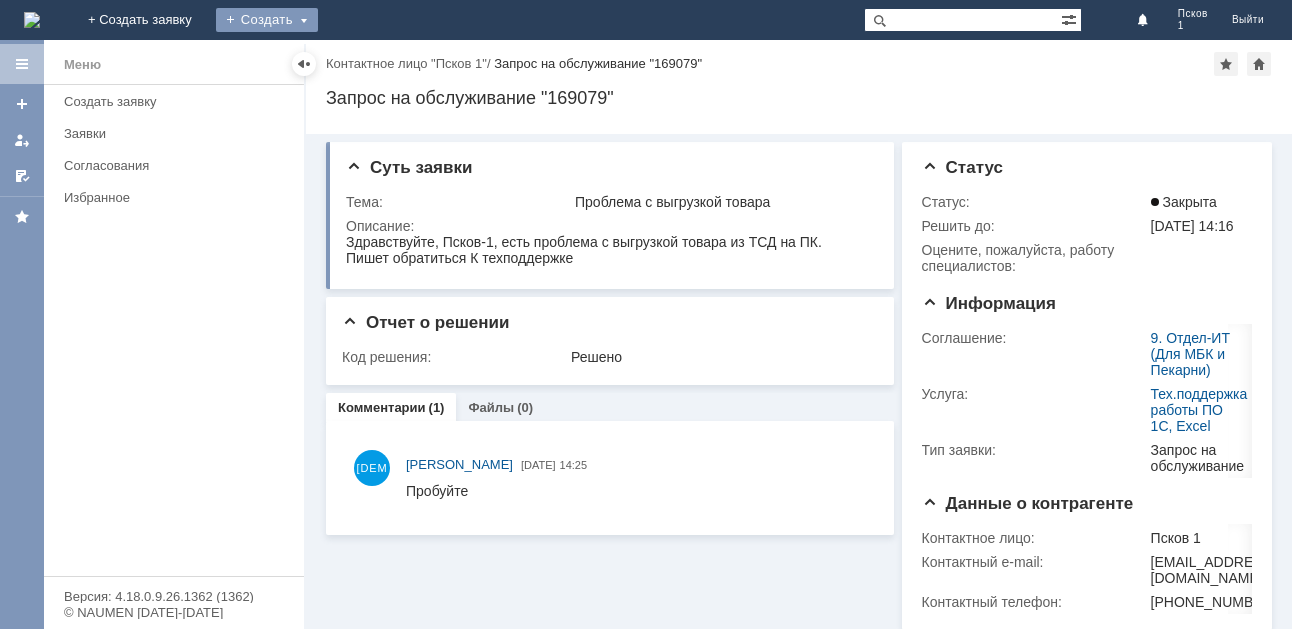 click on "Создать" at bounding box center [267, 20] 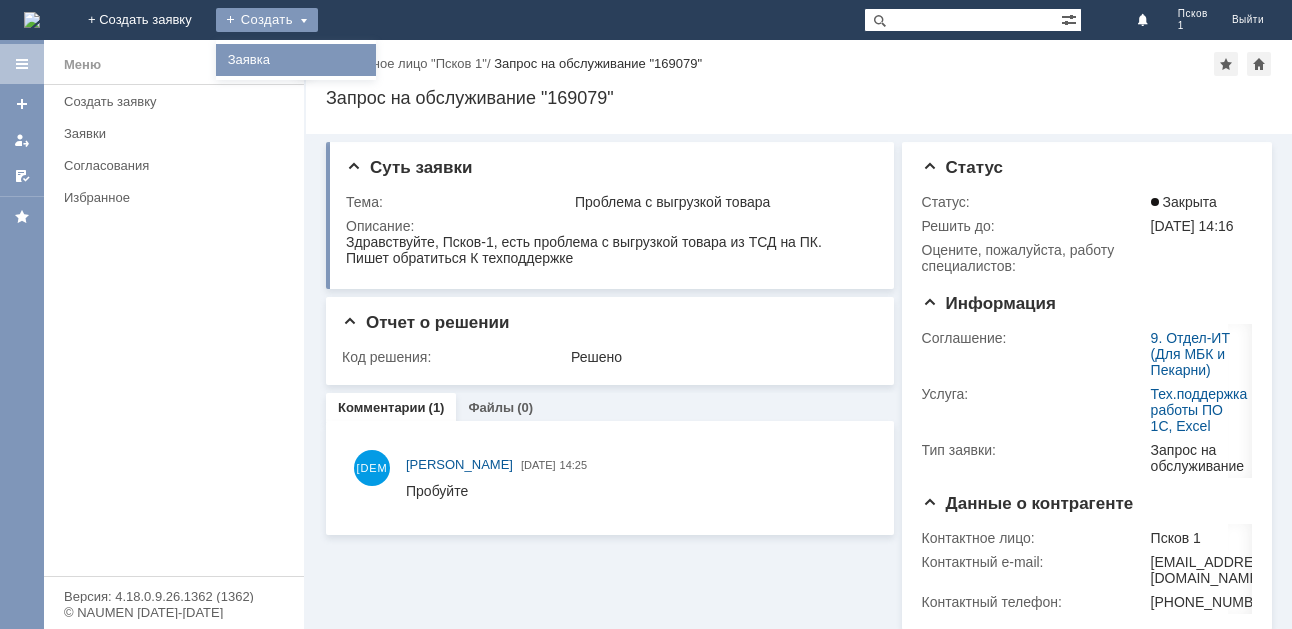 click on "Заявка" at bounding box center [296, 60] 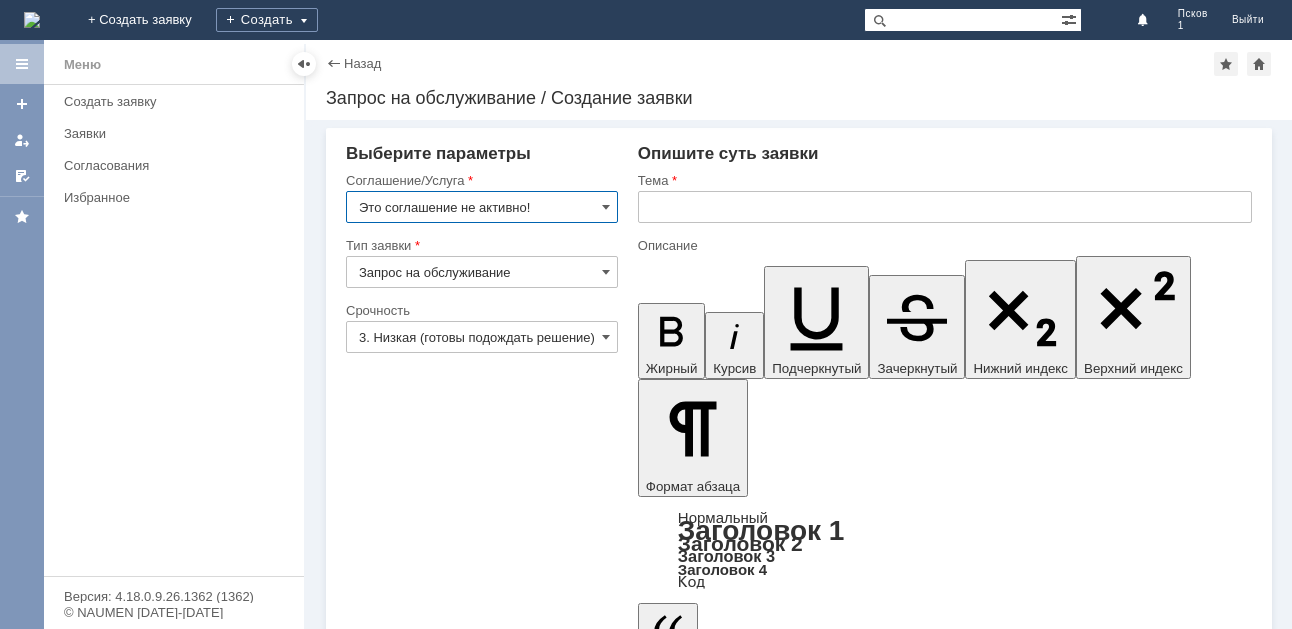 scroll, scrollTop: 0, scrollLeft: 0, axis: both 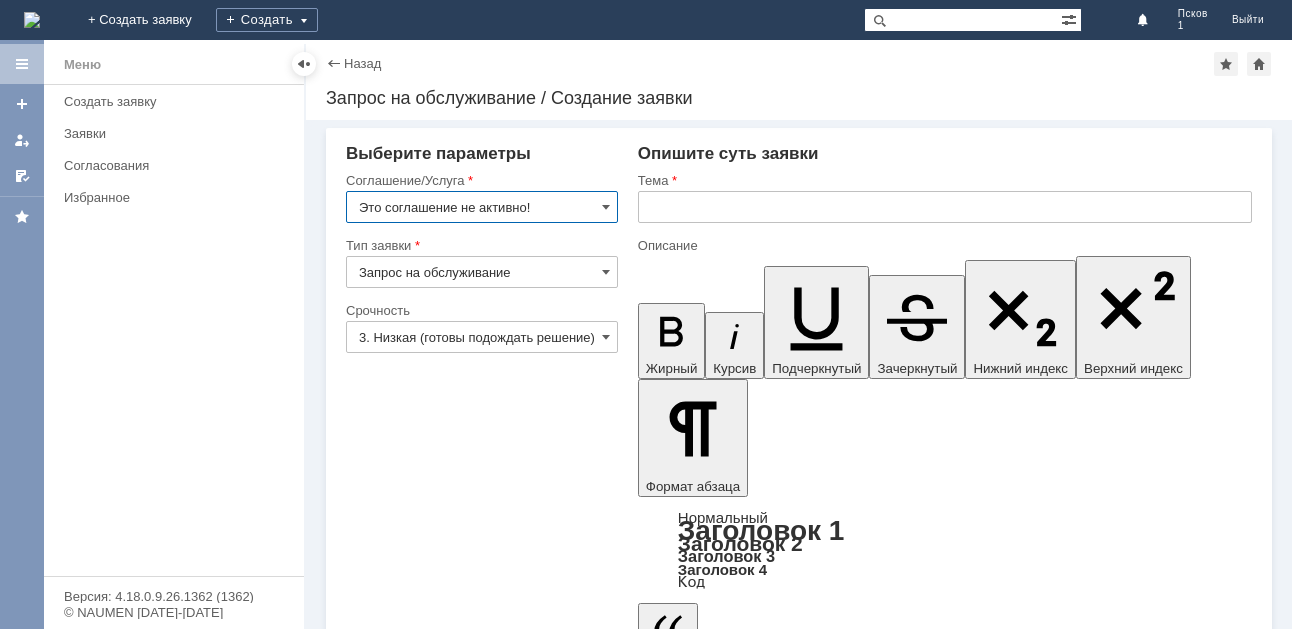 click on "Это соглашение не активно!" at bounding box center [482, 207] 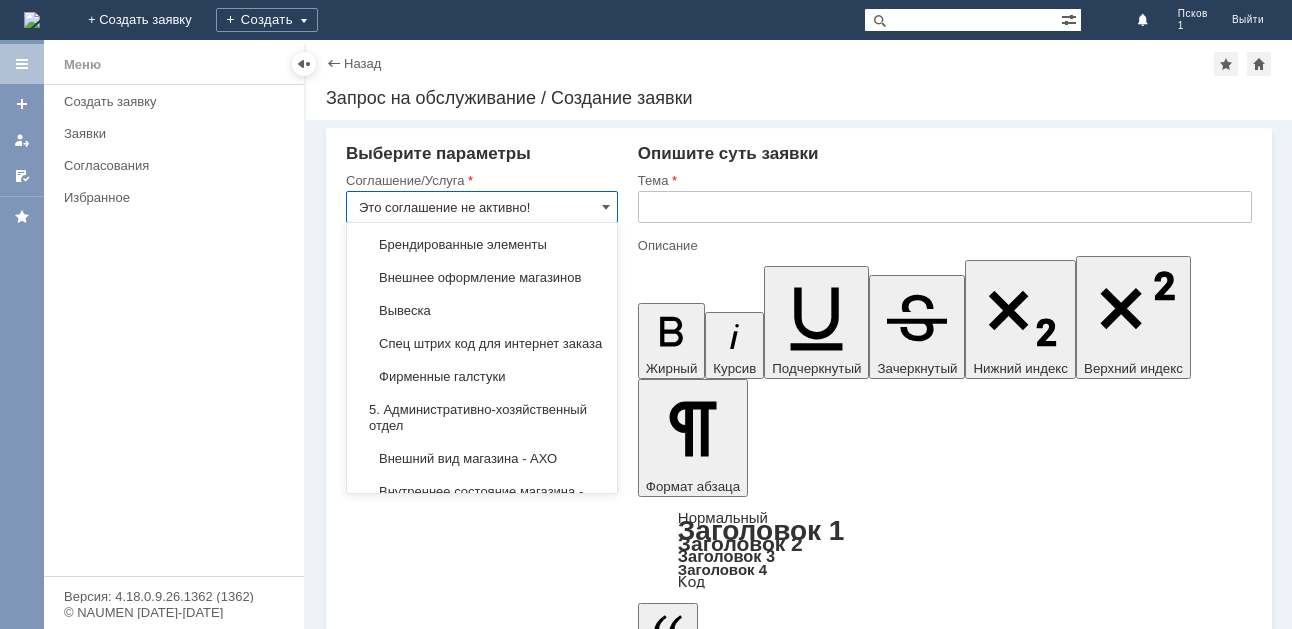 scroll, scrollTop: 1379, scrollLeft: 0, axis: vertical 